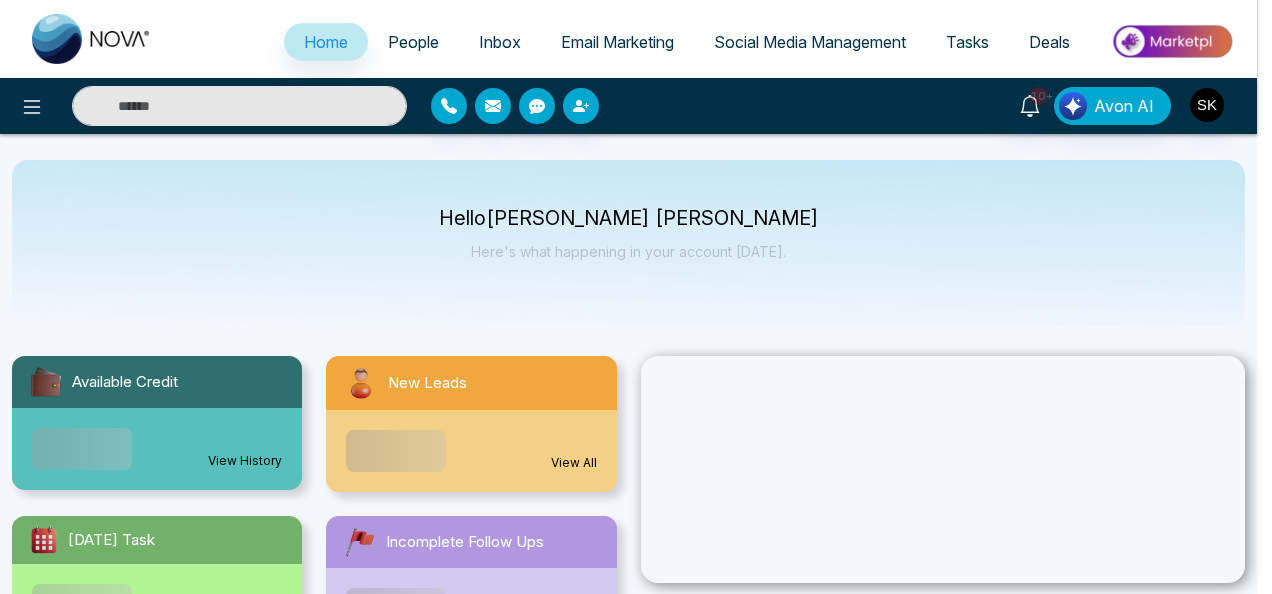 select on "*" 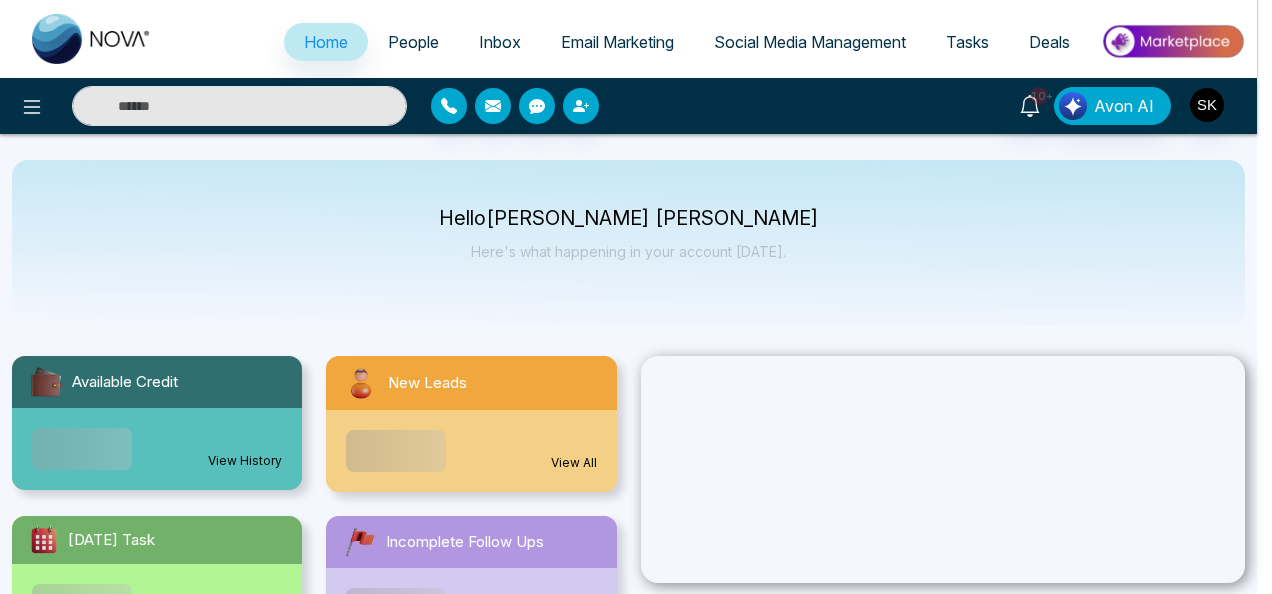 select on "*" 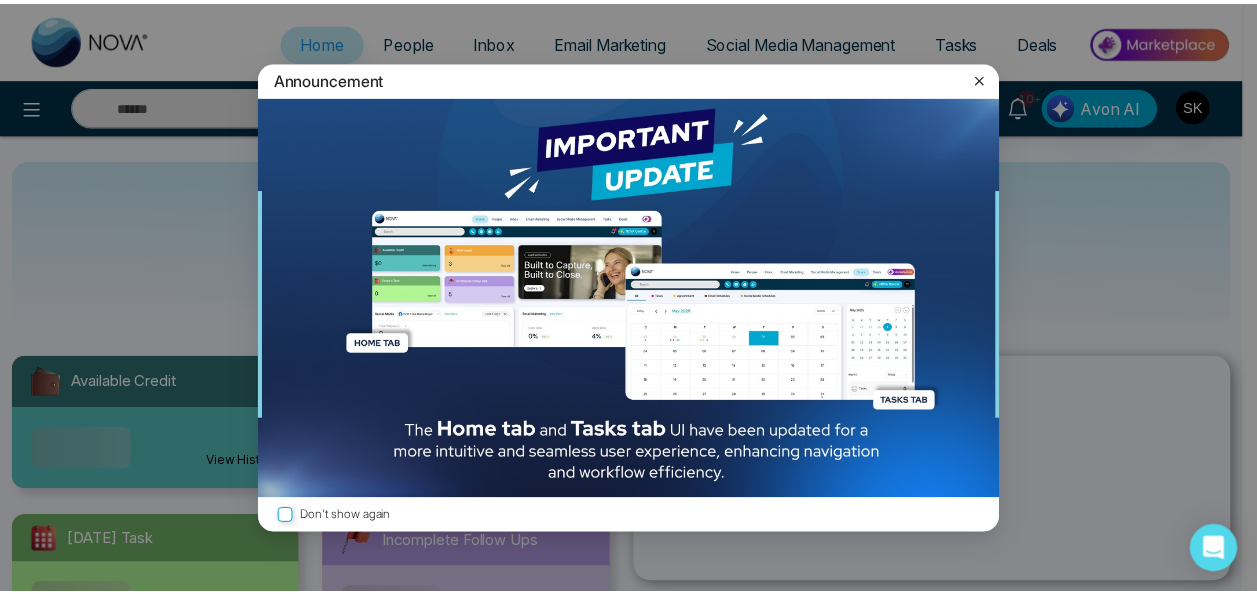 scroll, scrollTop: 0, scrollLeft: 0, axis: both 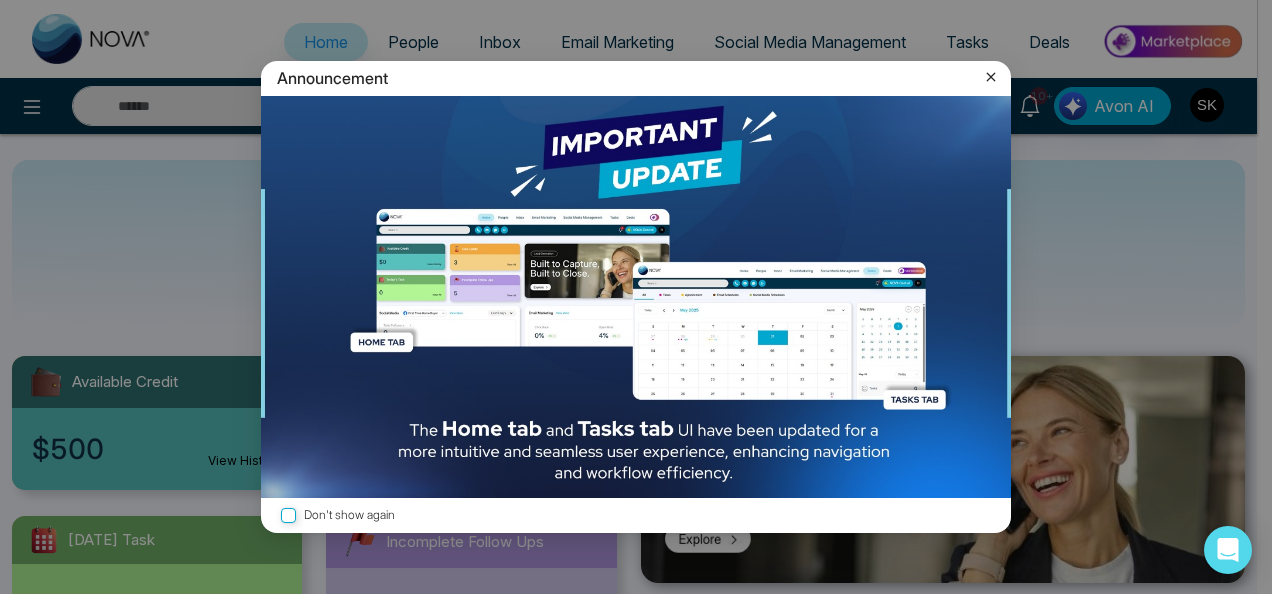 click 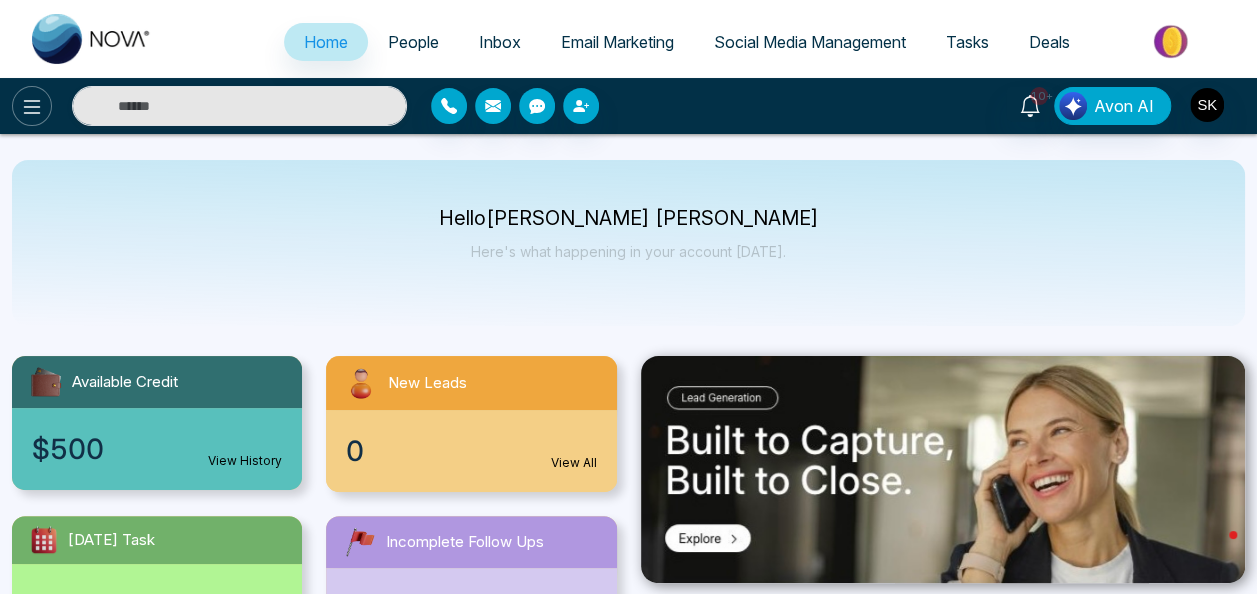 click 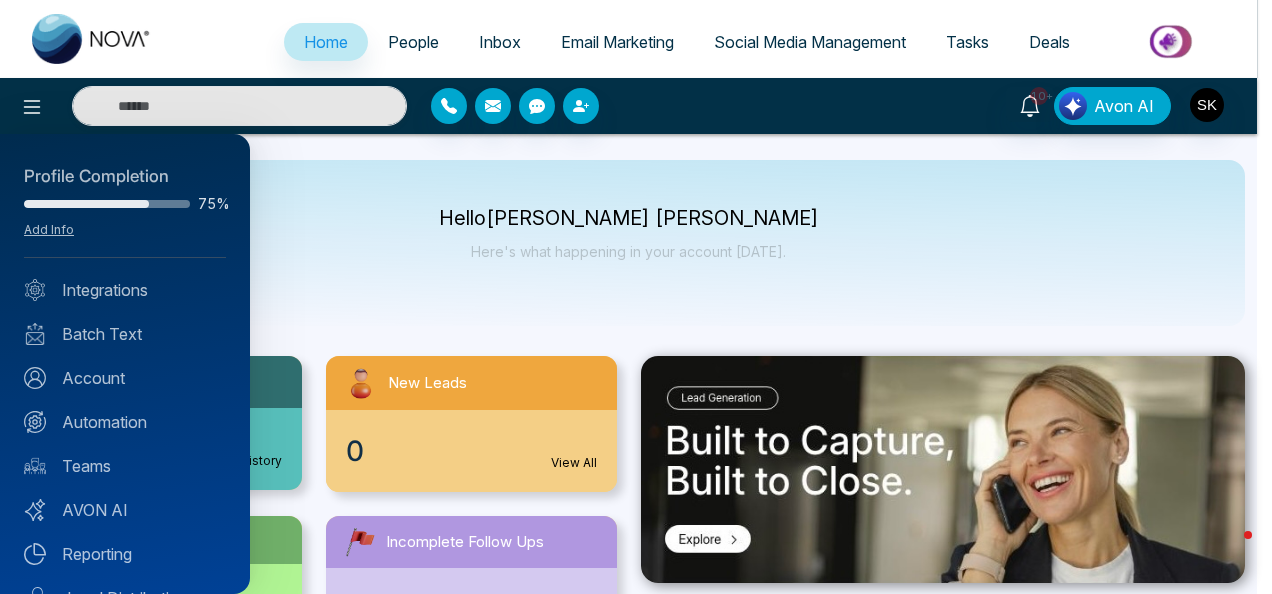 click at bounding box center (636, 297) 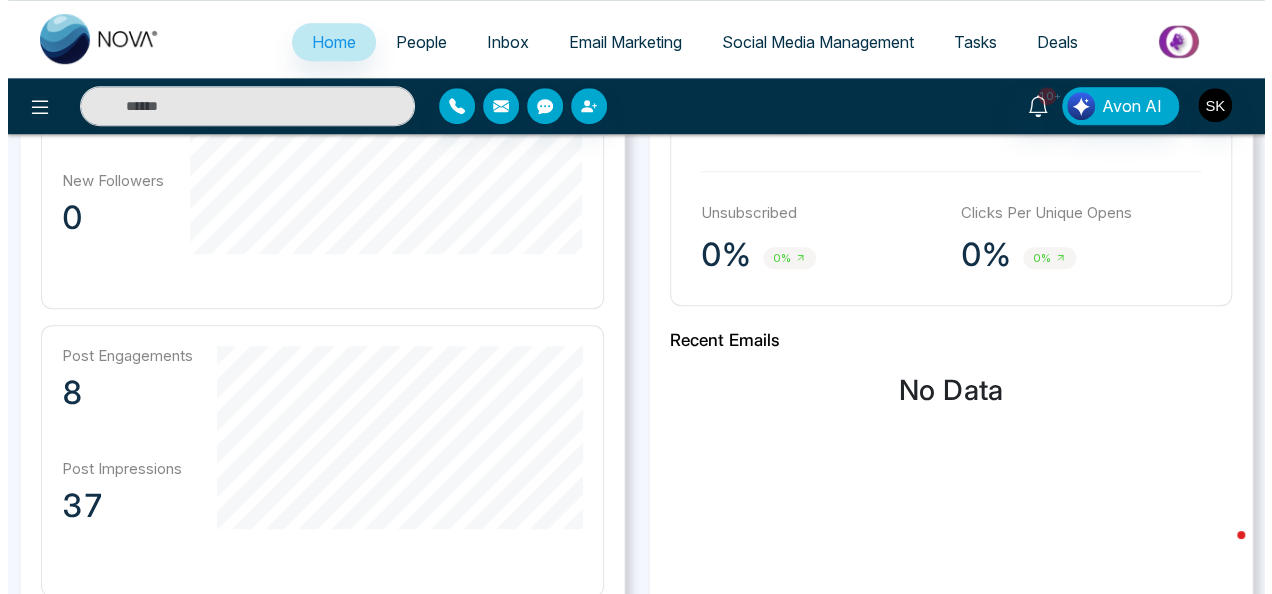 scroll, scrollTop: 680, scrollLeft: 0, axis: vertical 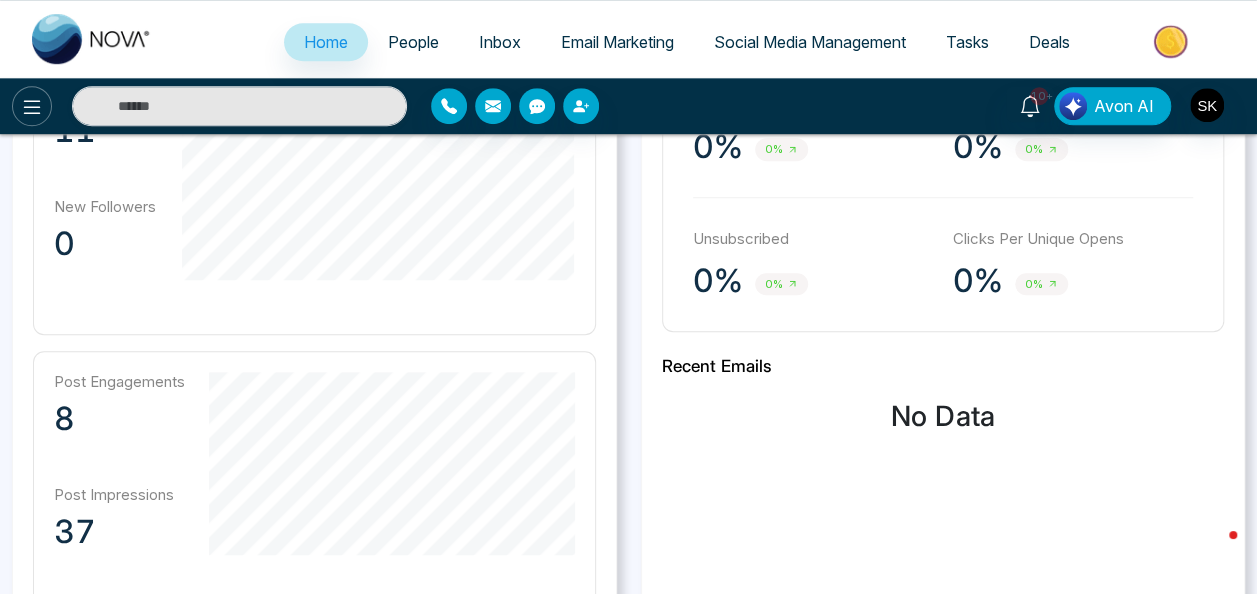 click at bounding box center (32, 106) 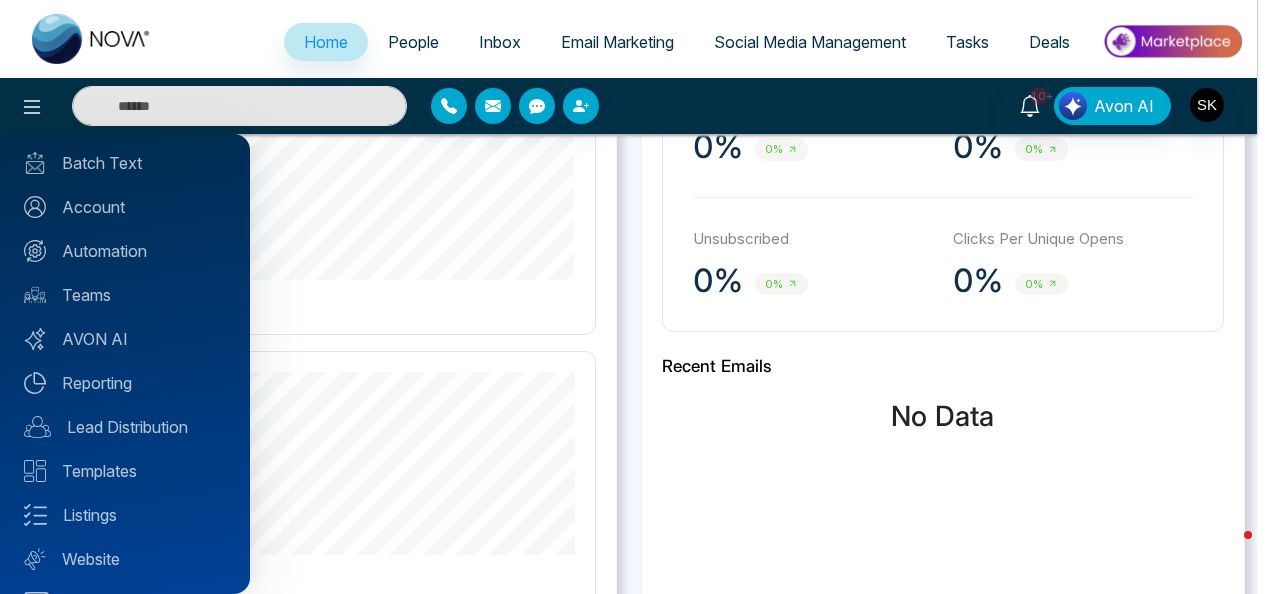 scroll, scrollTop: 215, scrollLeft: 0, axis: vertical 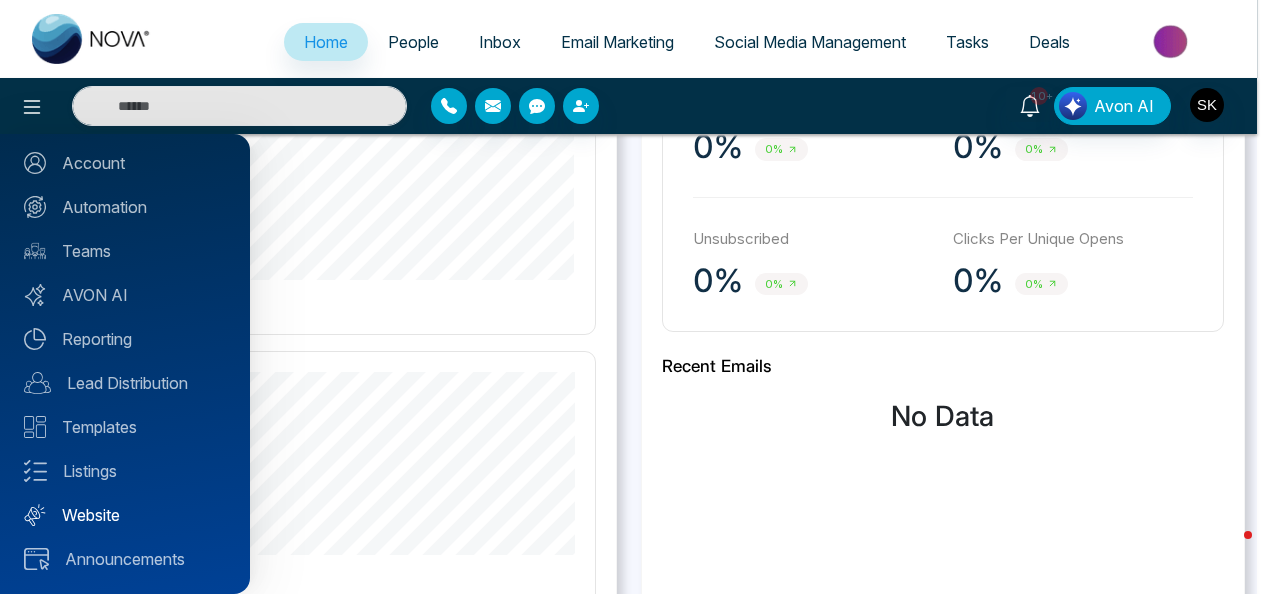 click on "Website" at bounding box center [125, 515] 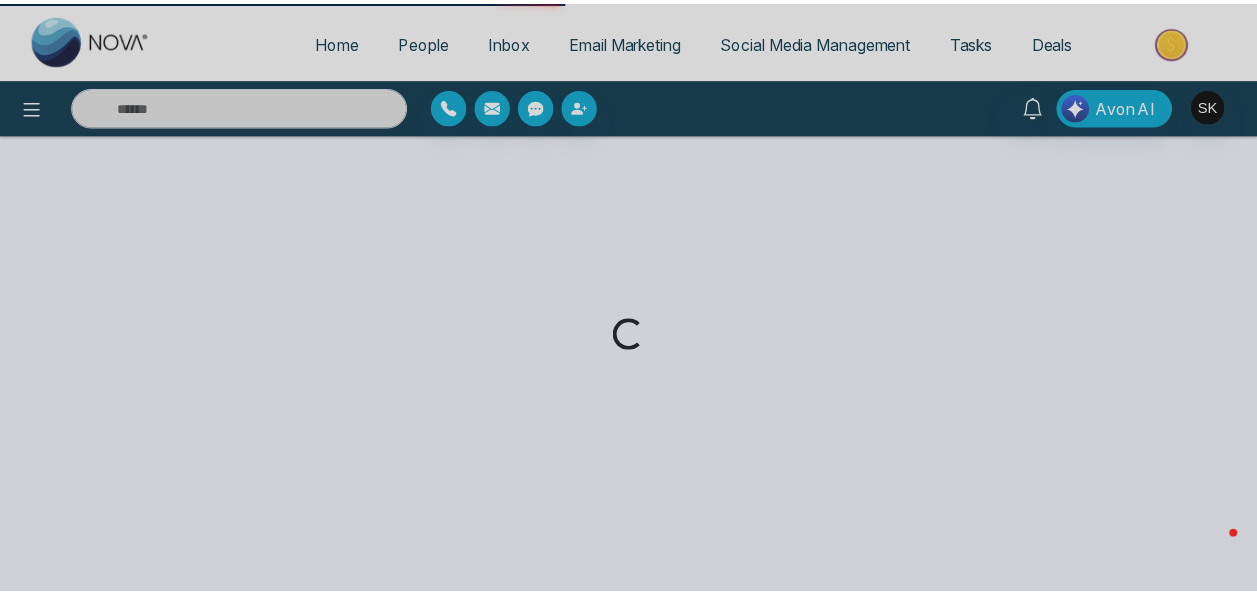 scroll, scrollTop: 0, scrollLeft: 0, axis: both 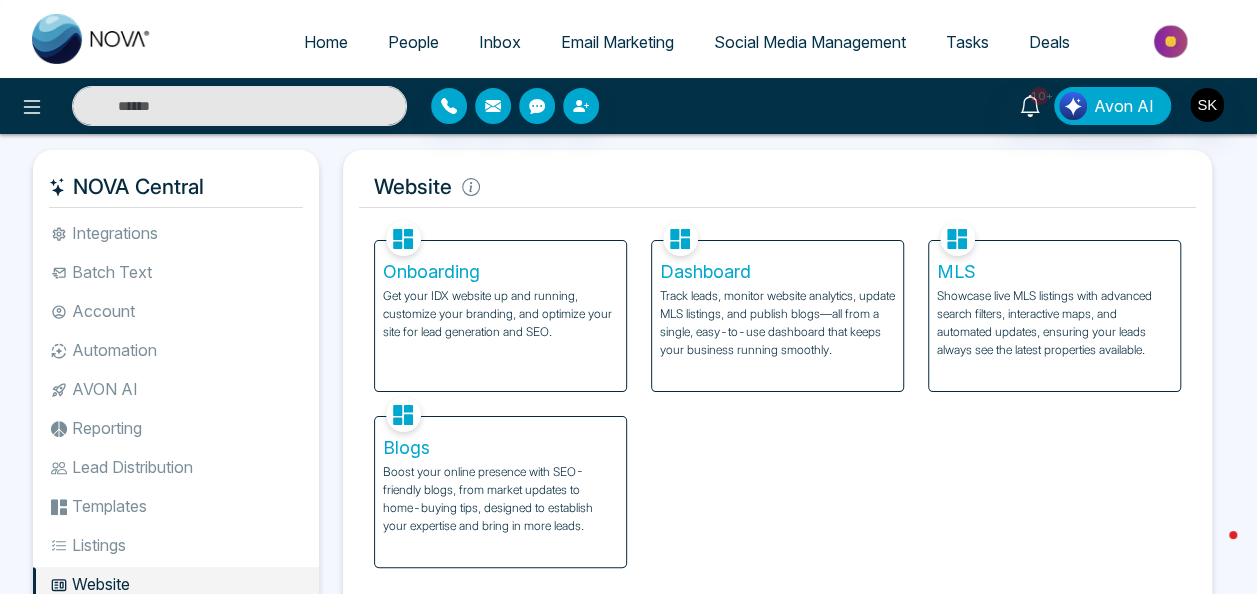click on "Get your IDX website up and running, customize your branding, and optimize your site for lead generation and SEO." at bounding box center [500, 314] 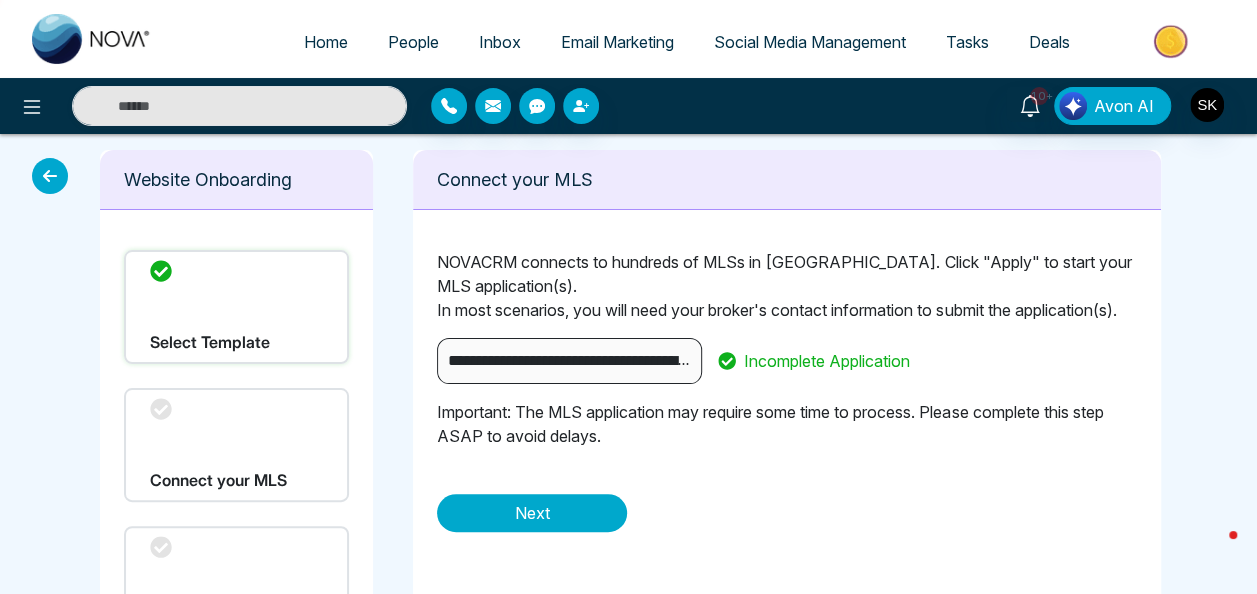 scroll, scrollTop: 102, scrollLeft: 0, axis: vertical 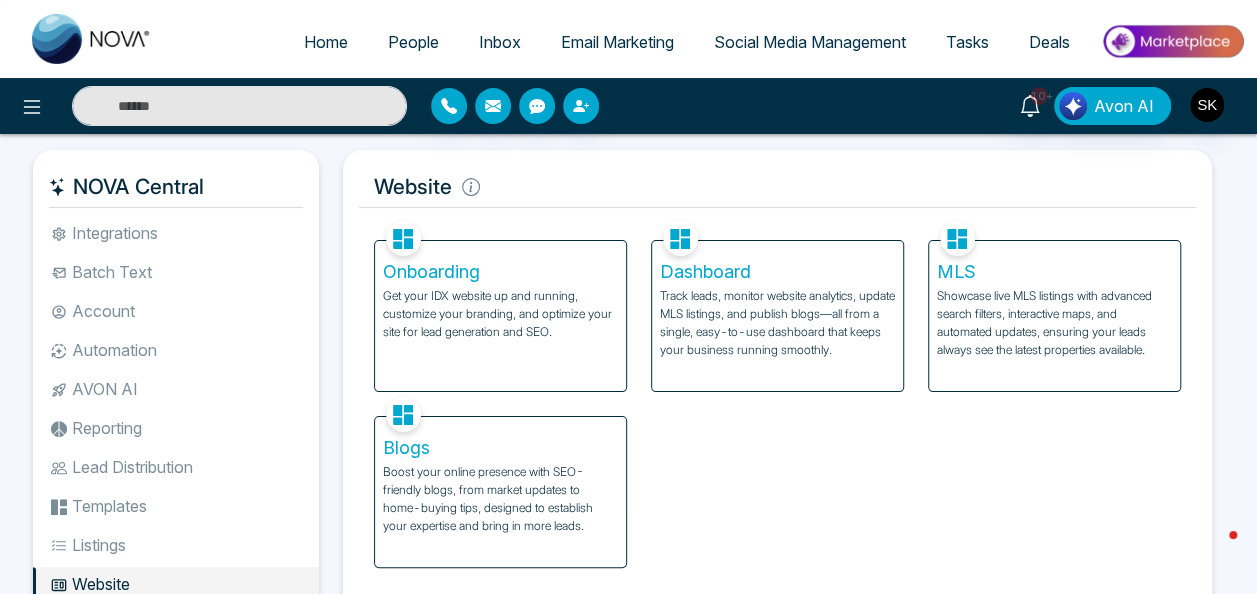 click on "Track leads, monitor website analytics, update MLS listings, and publish blogs—all from a single, easy-to-use dashboard that keeps your business running smoothly." at bounding box center (777, 323) 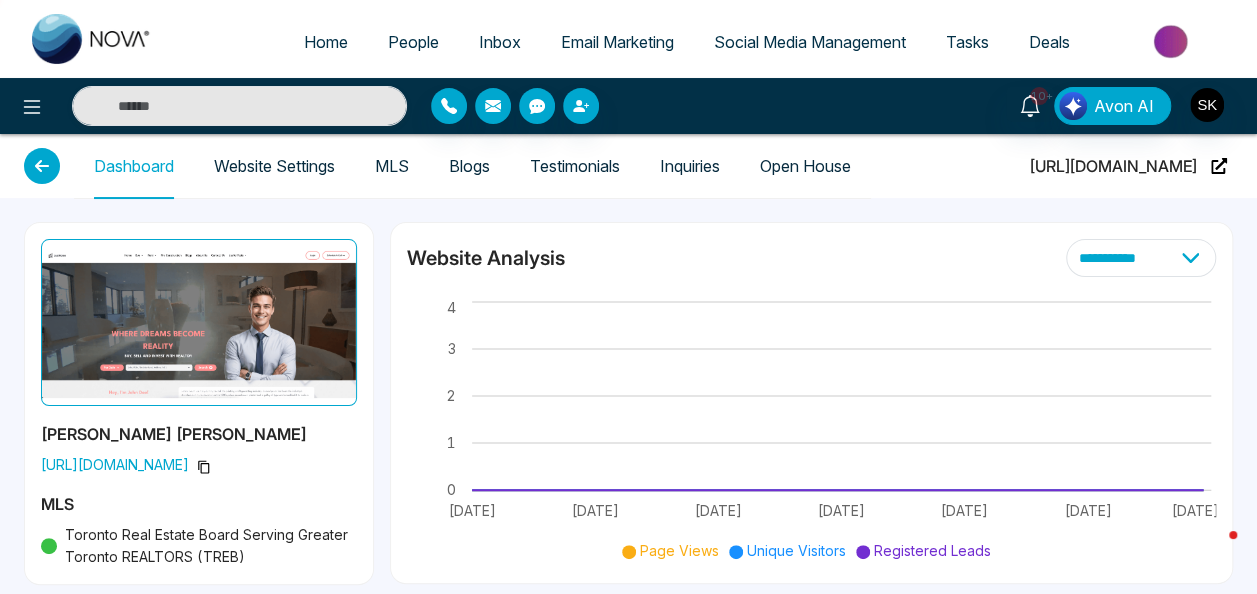 scroll, scrollTop: 39, scrollLeft: 0, axis: vertical 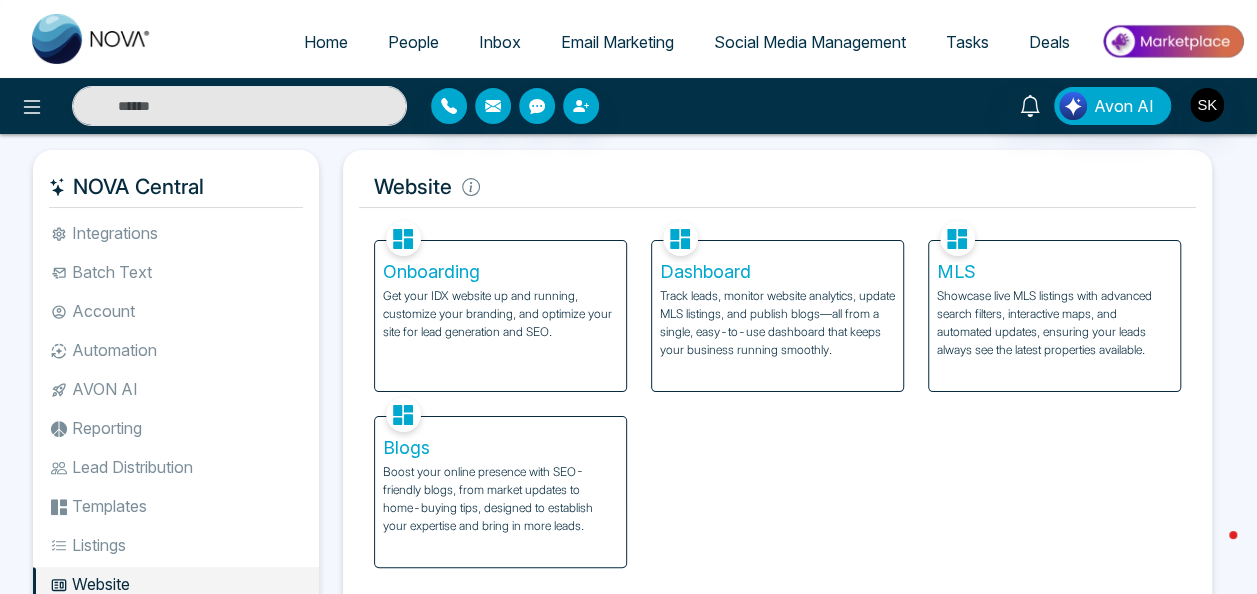 click on "Showcase live MLS listings with advanced search filters, interactive maps, and automated updates, ensuring your leads always see the latest properties available." at bounding box center (1054, 323) 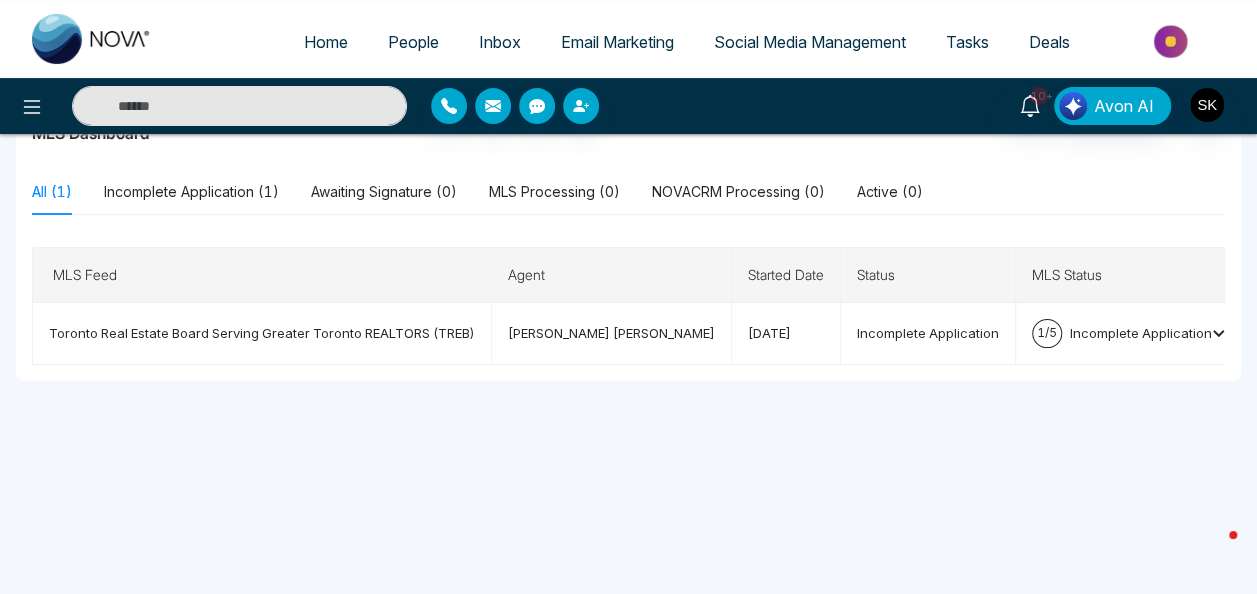 scroll, scrollTop: 122, scrollLeft: 0, axis: vertical 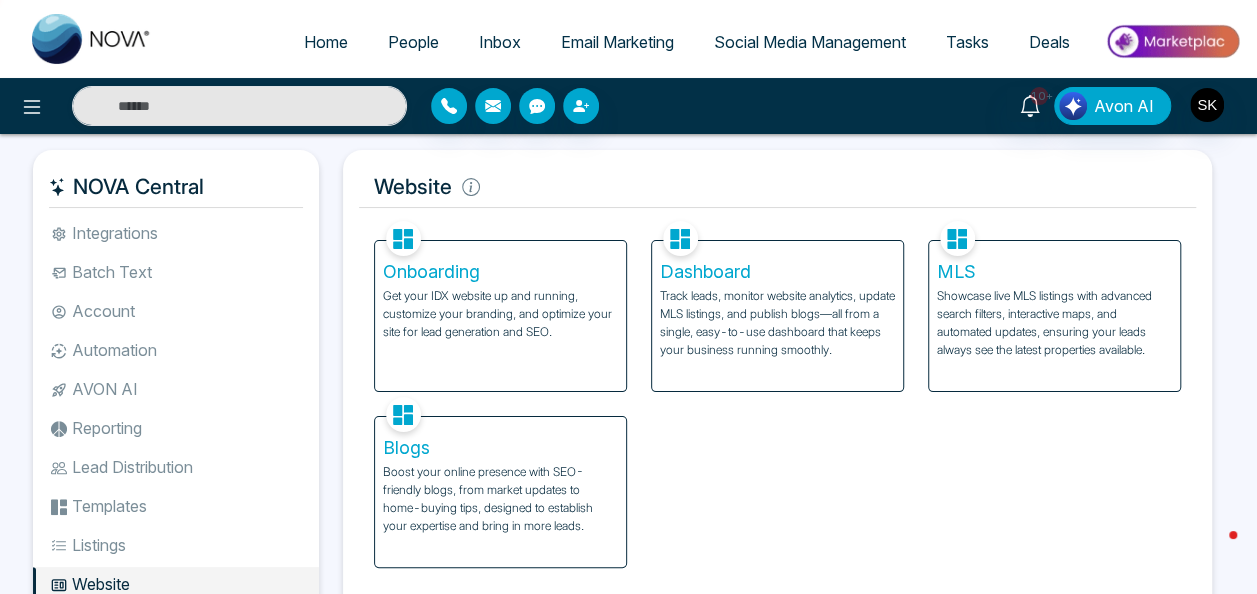 click on "Social Media Management" at bounding box center (810, 42) 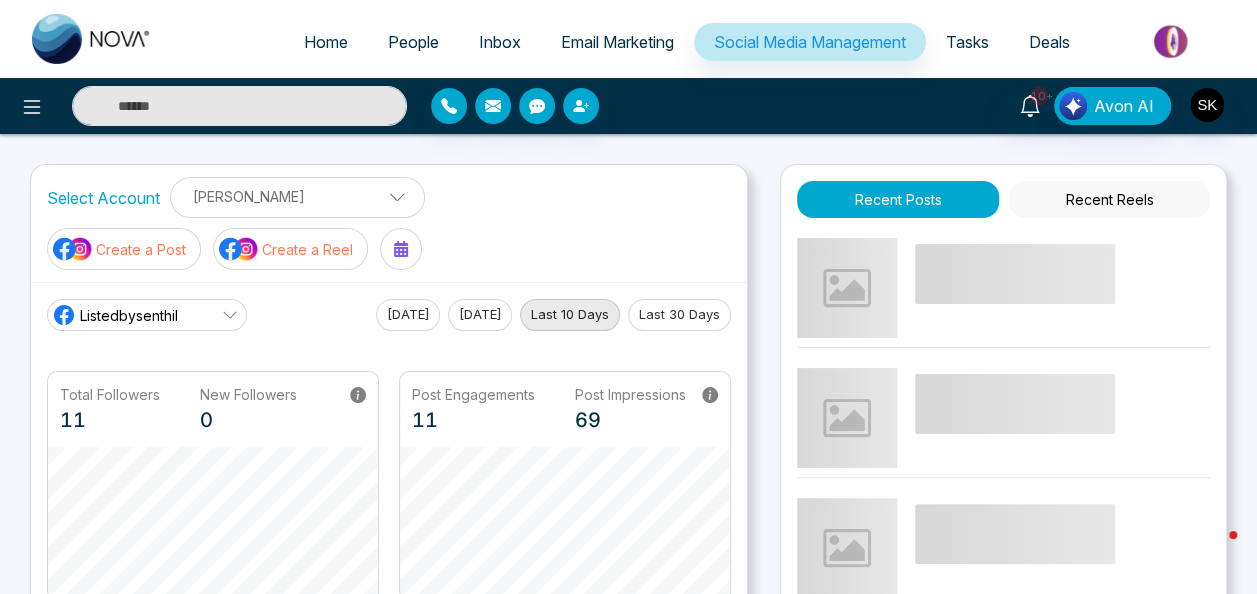 click on "Create a Post" at bounding box center [141, 249] 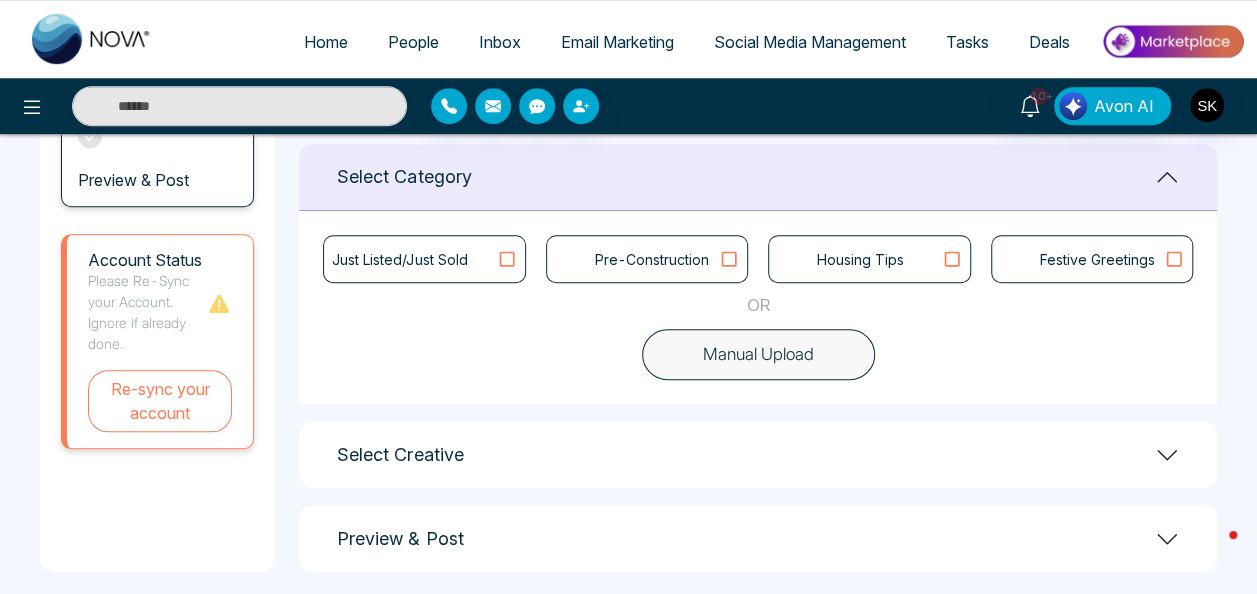 scroll, scrollTop: 528, scrollLeft: 0, axis: vertical 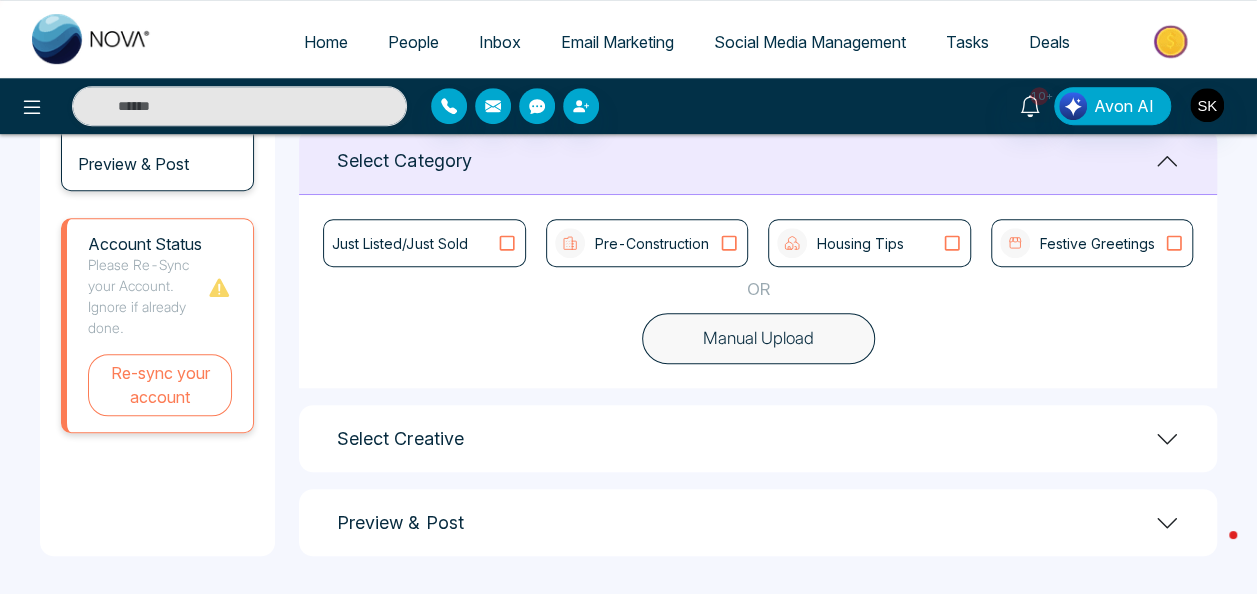 click on "Housing Tips" at bounding box center [860, 243] 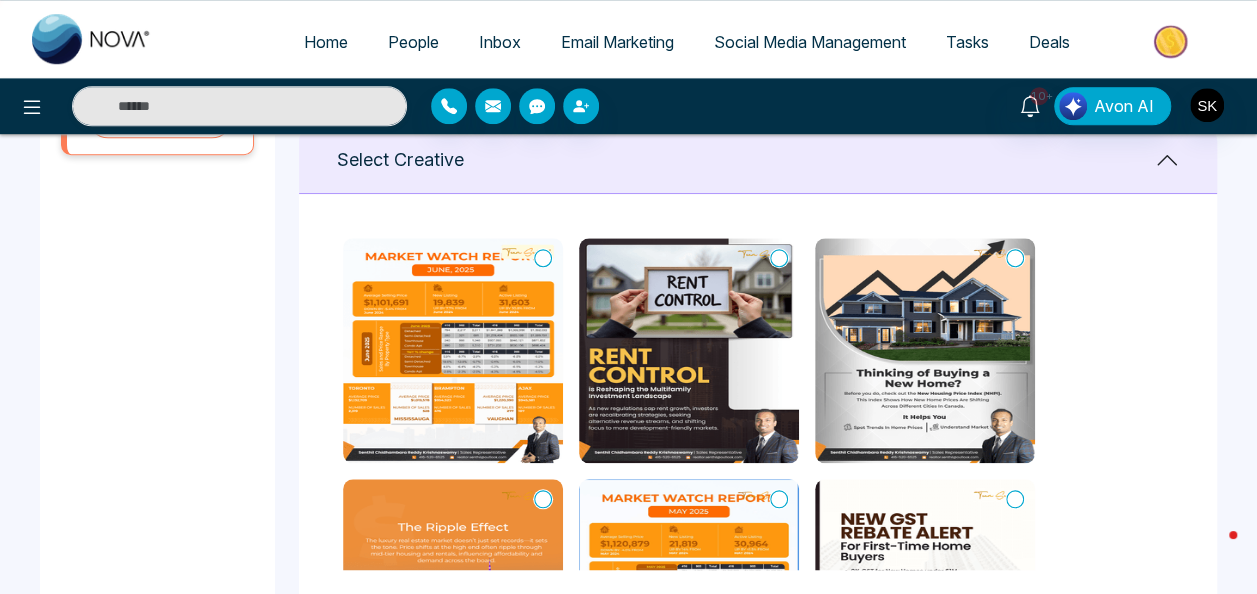 scroll, scrollTop: 799, scrollLeft: 0, axis: vertical 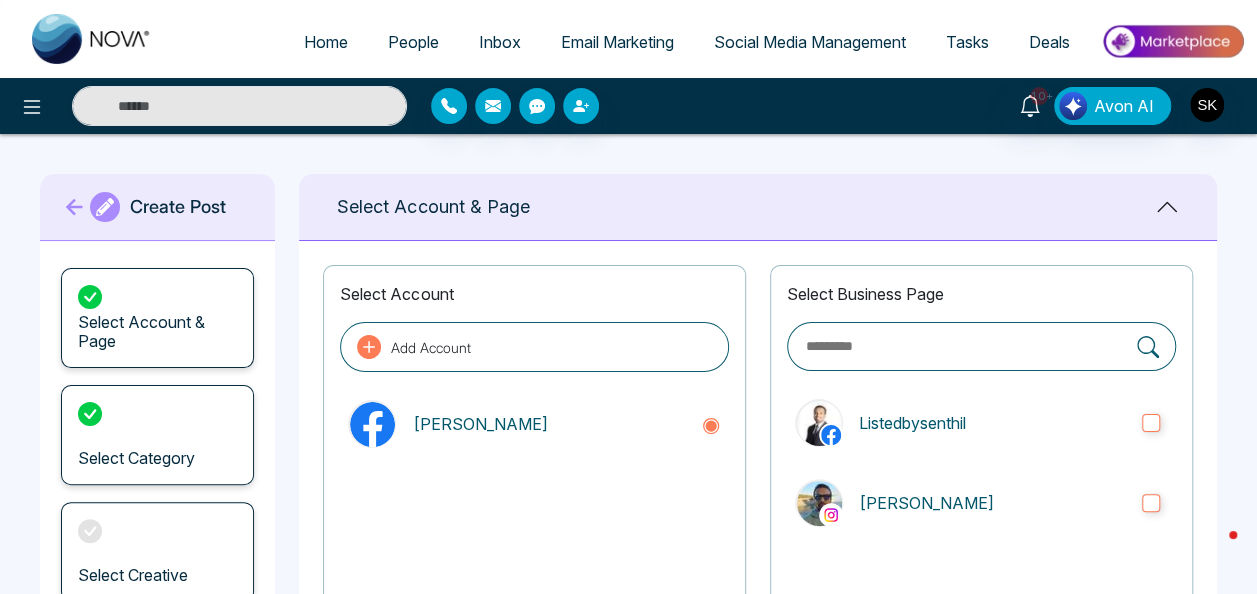 click on "Home" at bounding box center [326, 42] 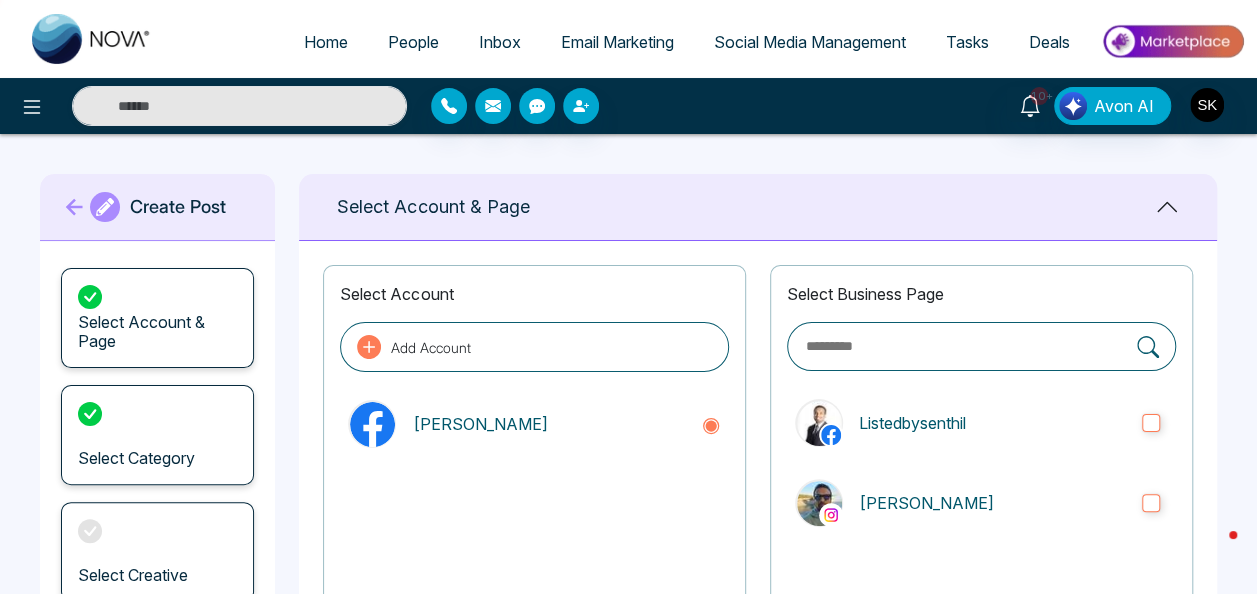 select on "*" 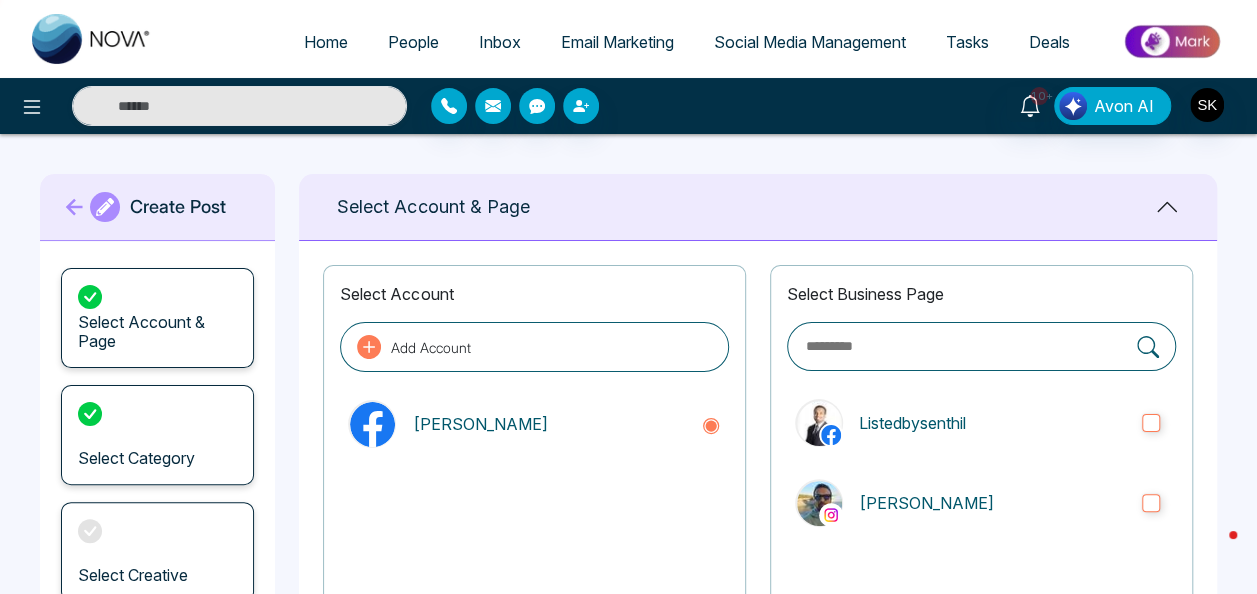 select on "*" 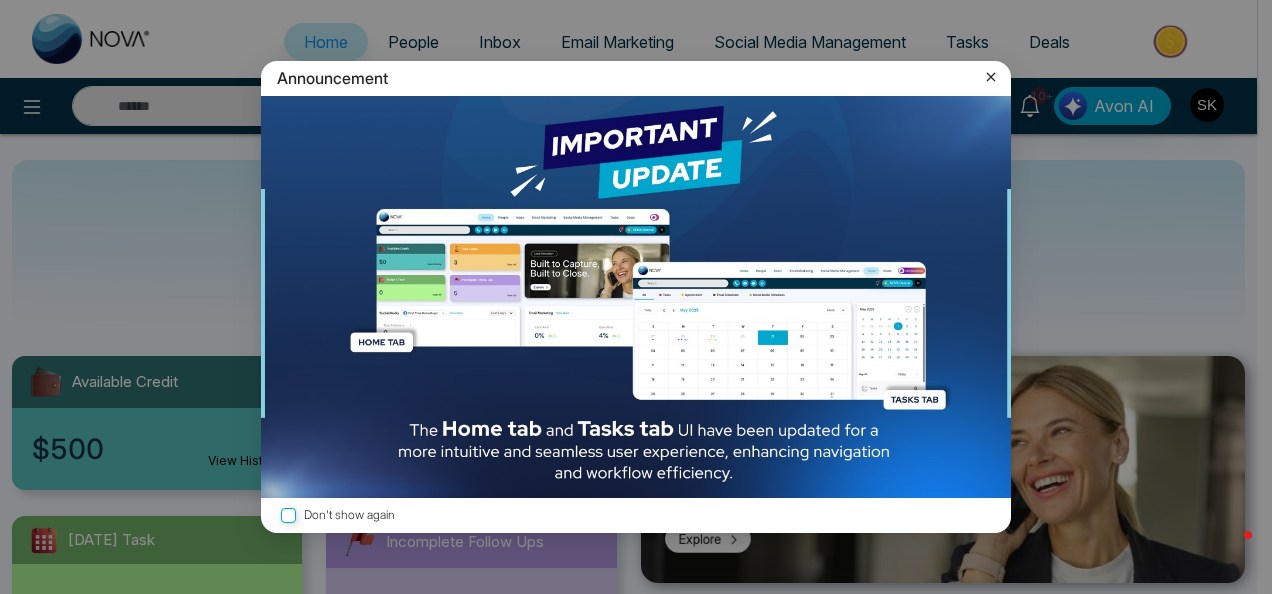 click 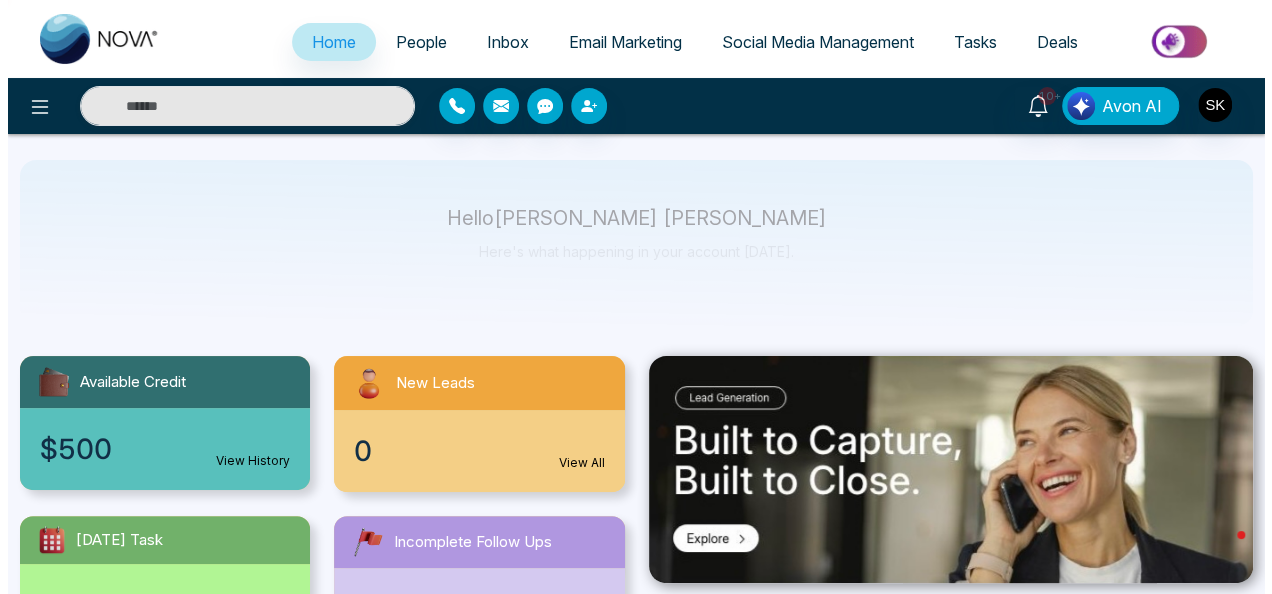 scroll, scrollTop: 243, scrollLeft: 0, axis: vertical 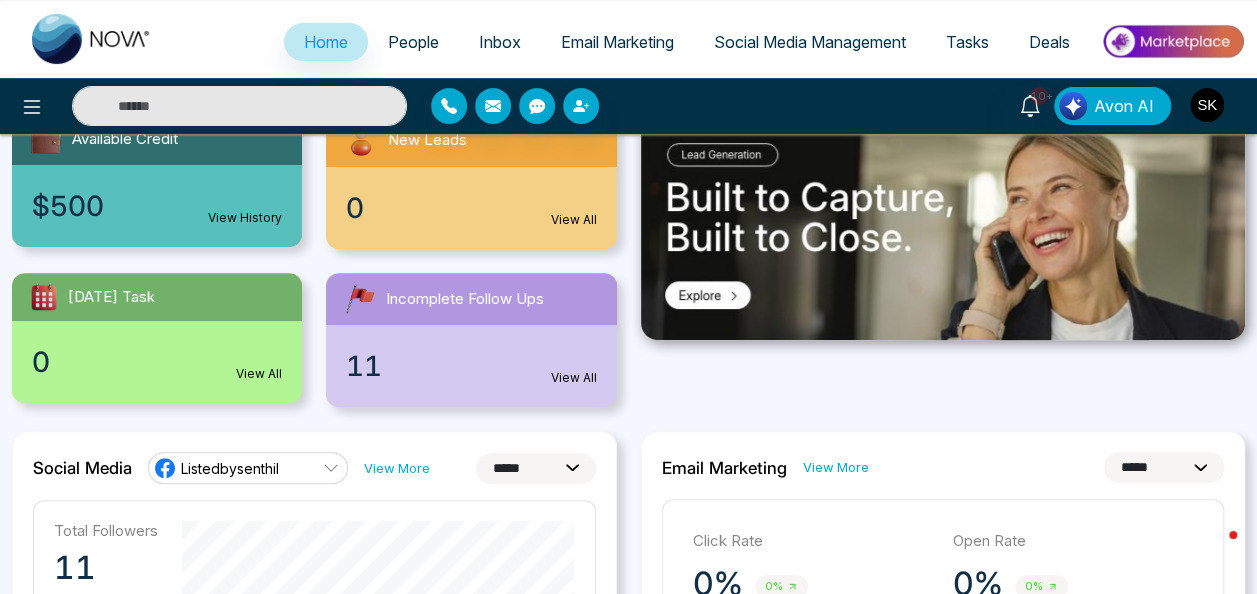 click at bounding box center (1207, 105) 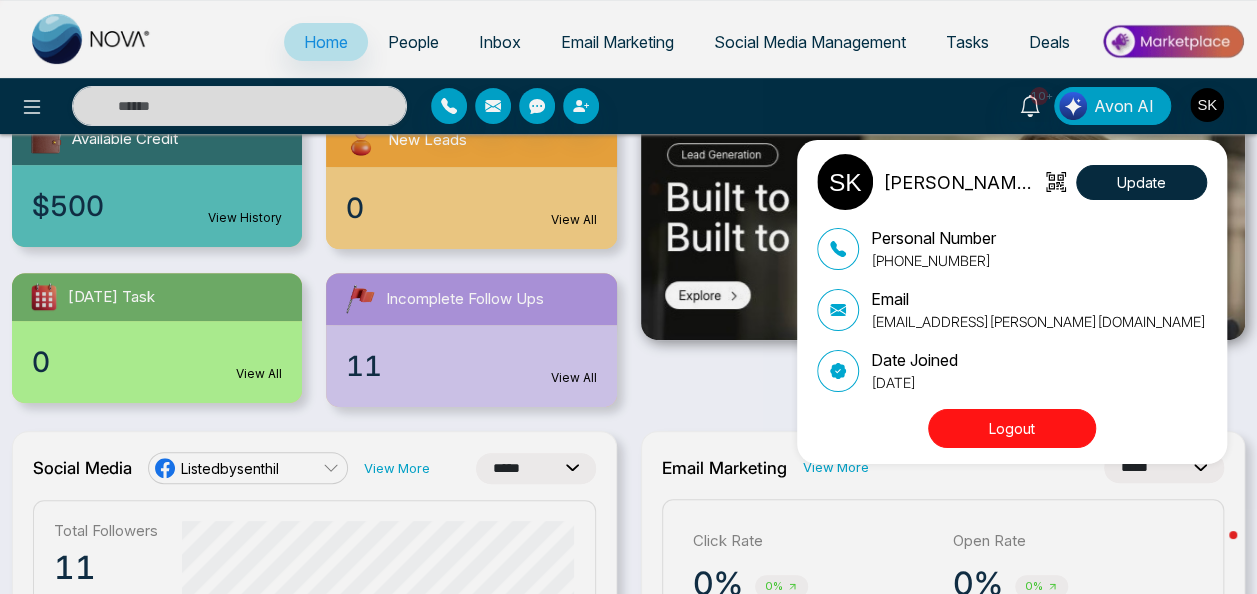 click on "[PERSON_NAME] [PERSON_NAME] Update Personal Number [PHONE_NUMBER] Email [EMAIL_ADDRESS][PERSON_NAME][DOMAIN_NAME] Date Joined [DATE] Logout" at bounding box center (628, 297) 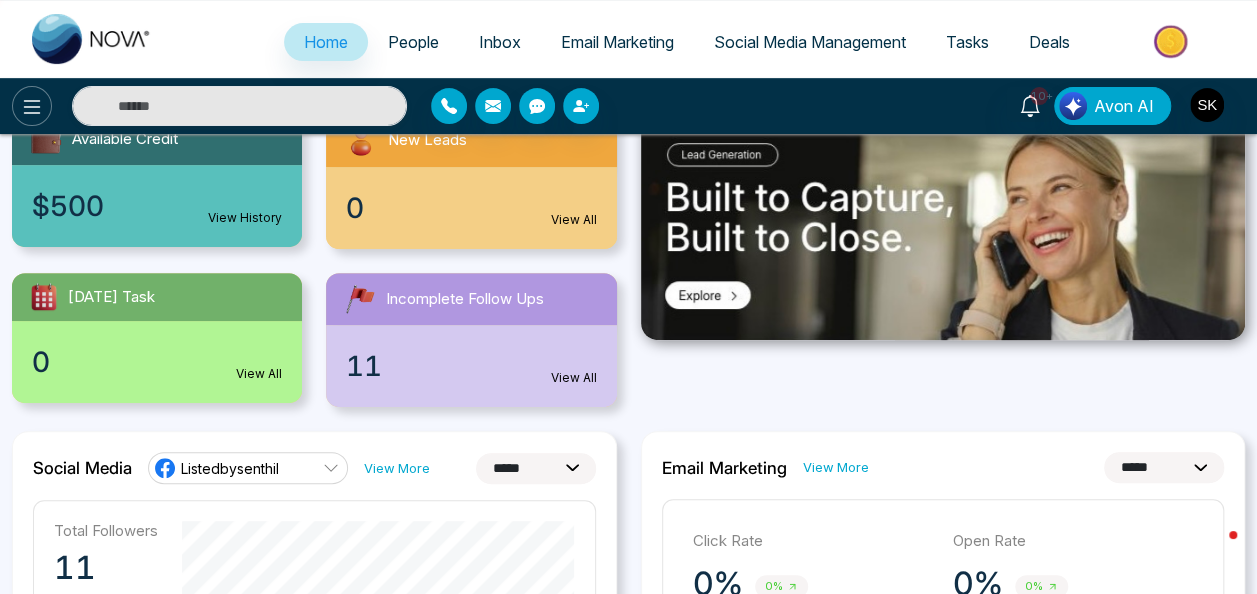 click 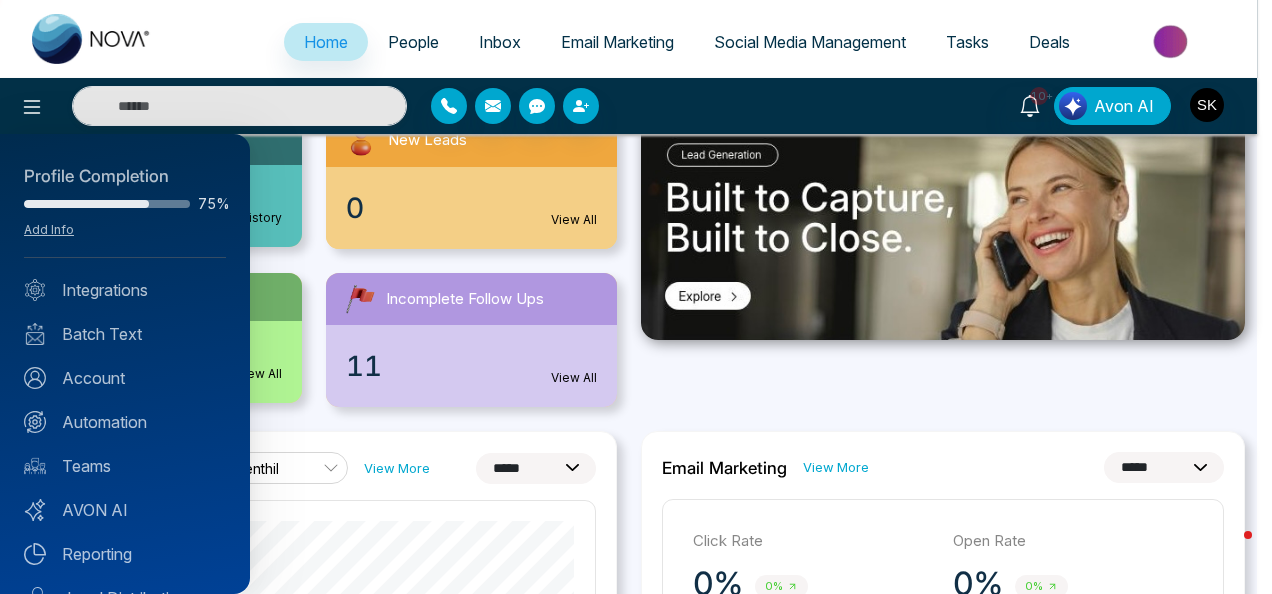 click at bounding box center (636, 297) 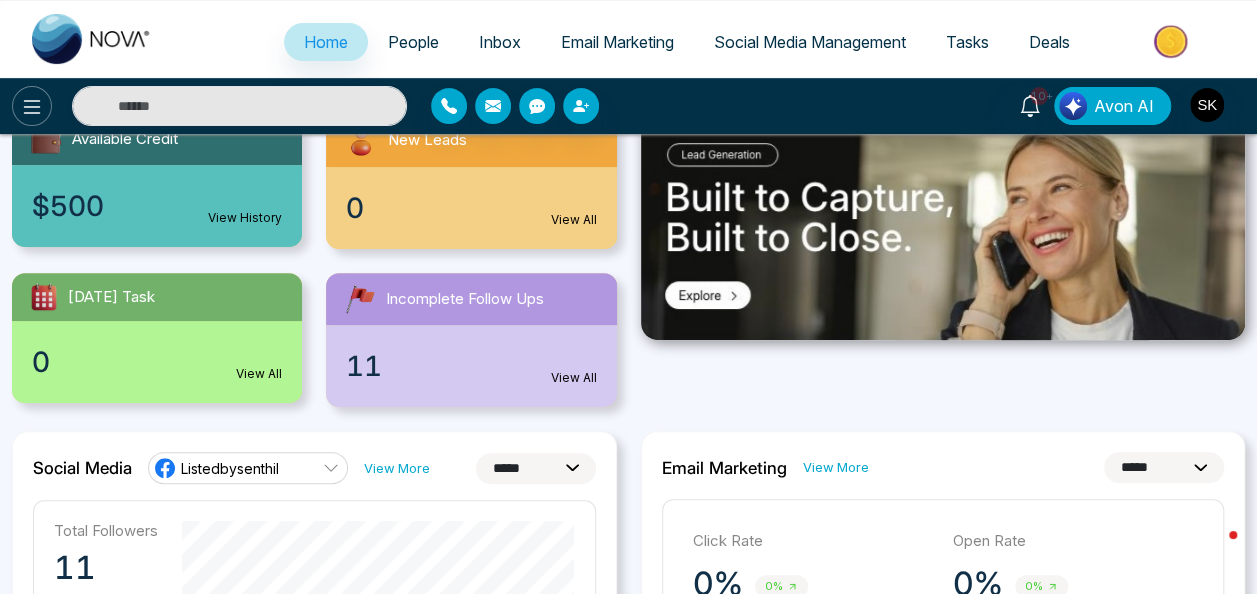 click 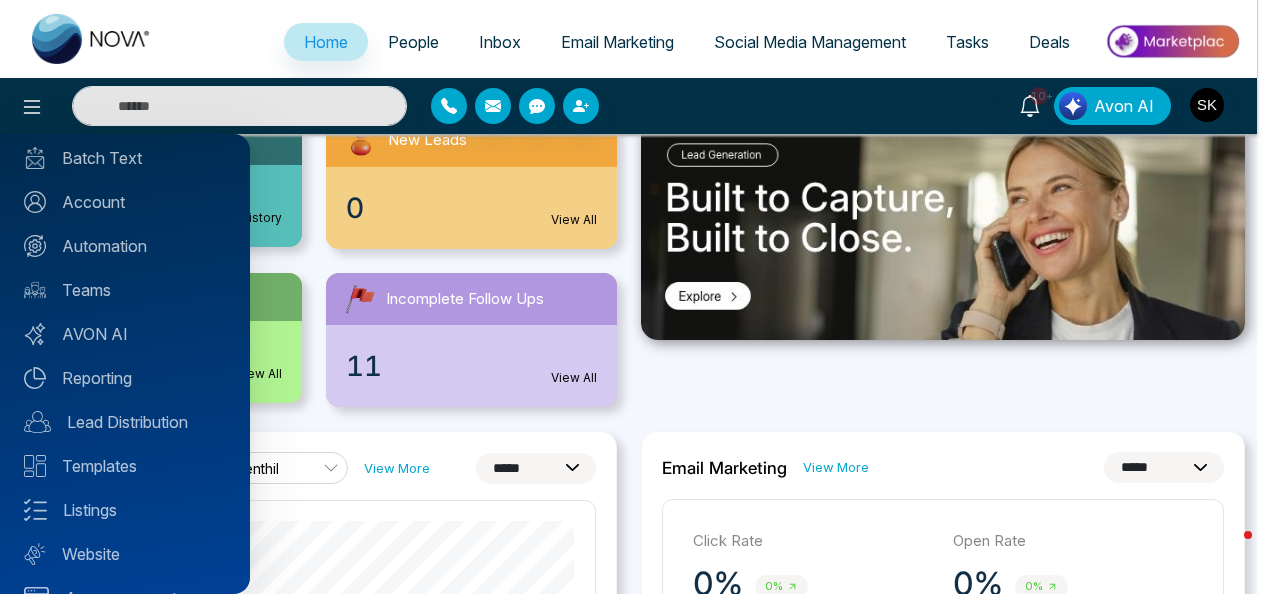 scroll, scrollTop: 215, scrollLeft: 0, axis: vertical 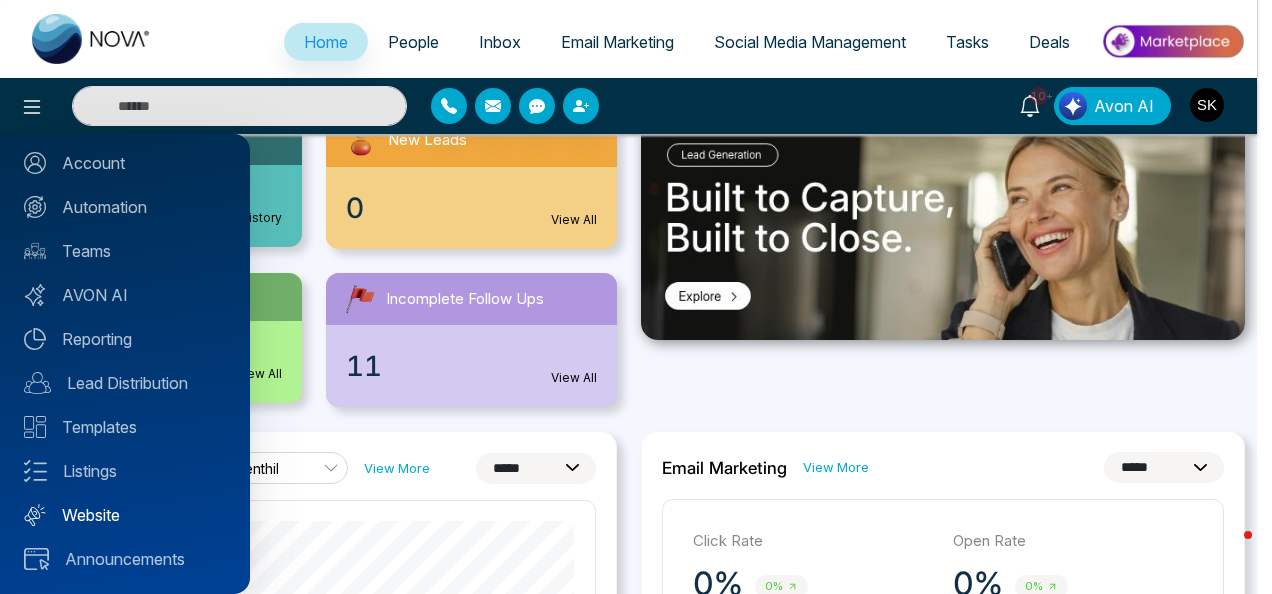 click on "Website" at bounding box center (125, 515) 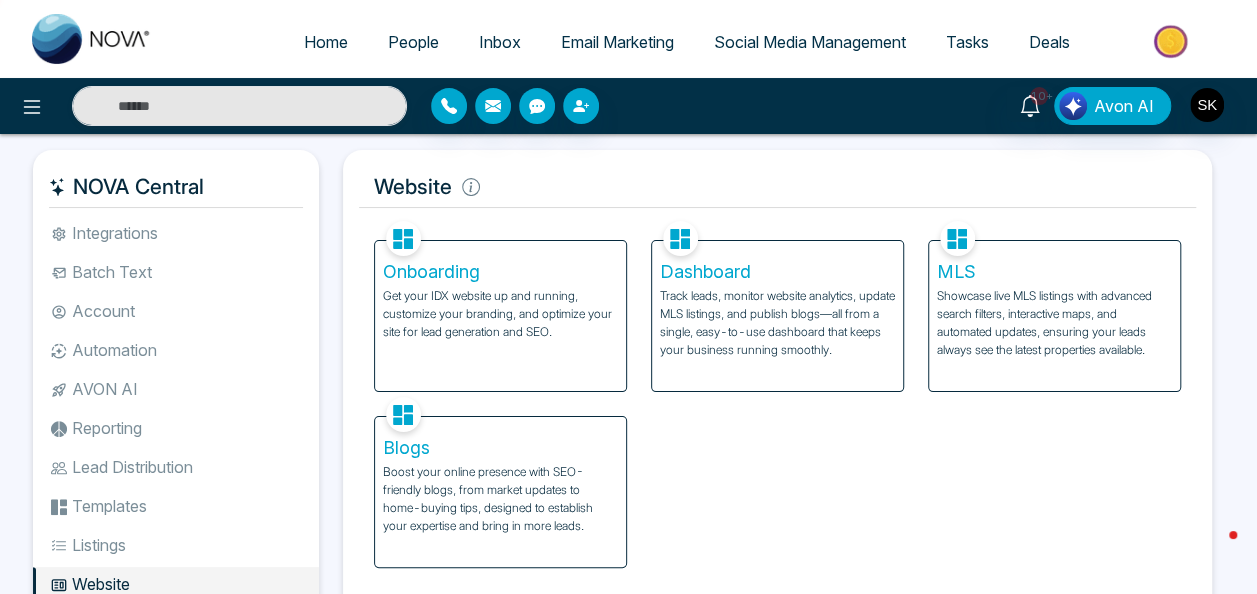 scroll, scrollTop: 119, scrollLeft: 0, axis: vertical 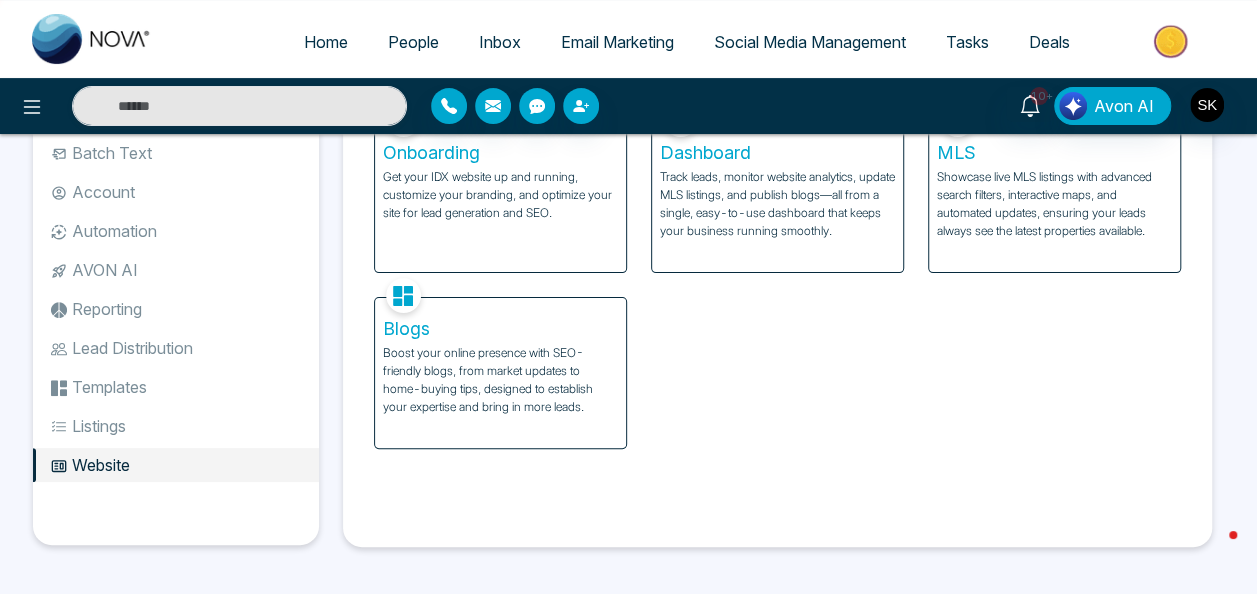 click on "Website" at bounding box center [176, 465] 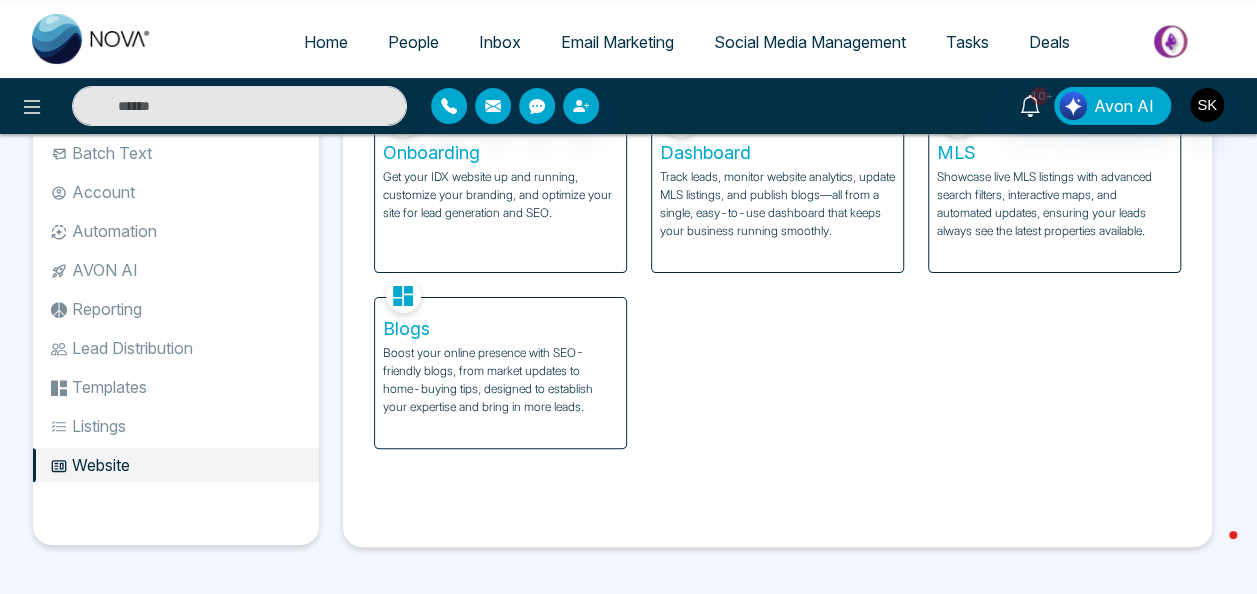 click on "Listings" at bounding box center [176, 426] 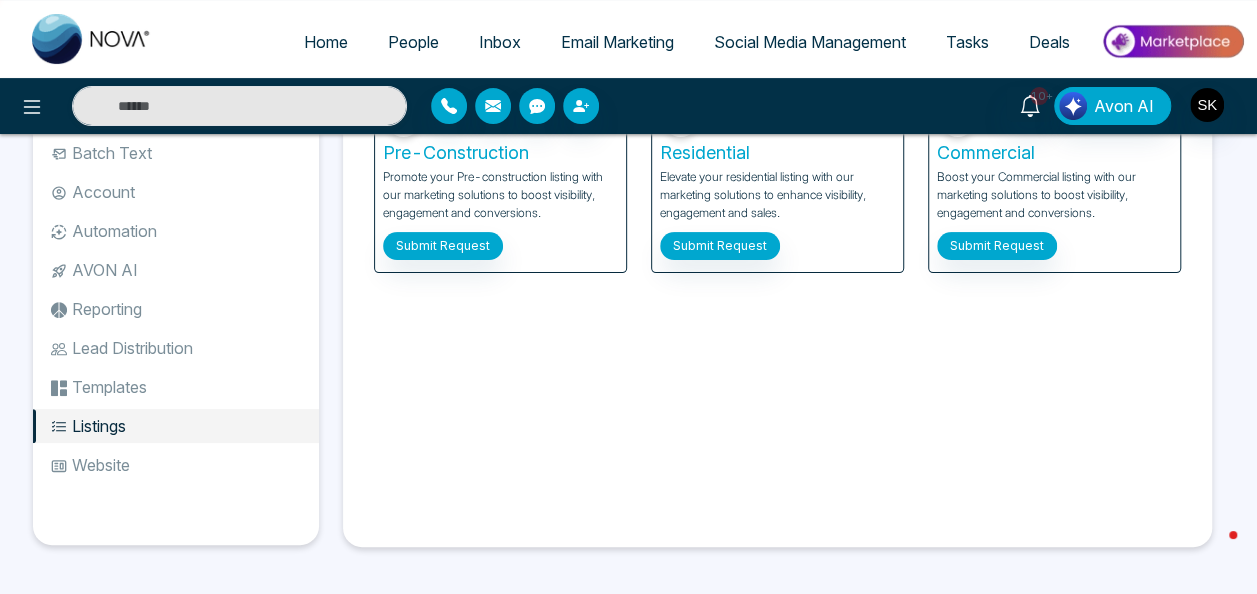 click on "Website" at bounding box center (176, 465) 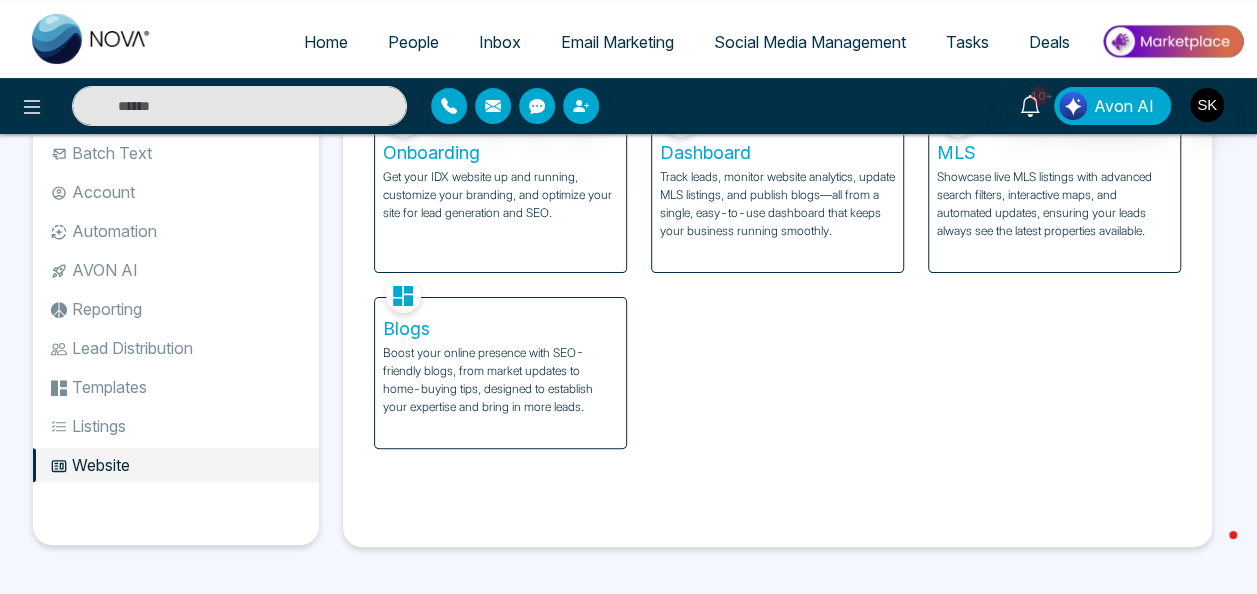 scroll, scrollTop: 44, scrollLeft: 0, axis: vertical 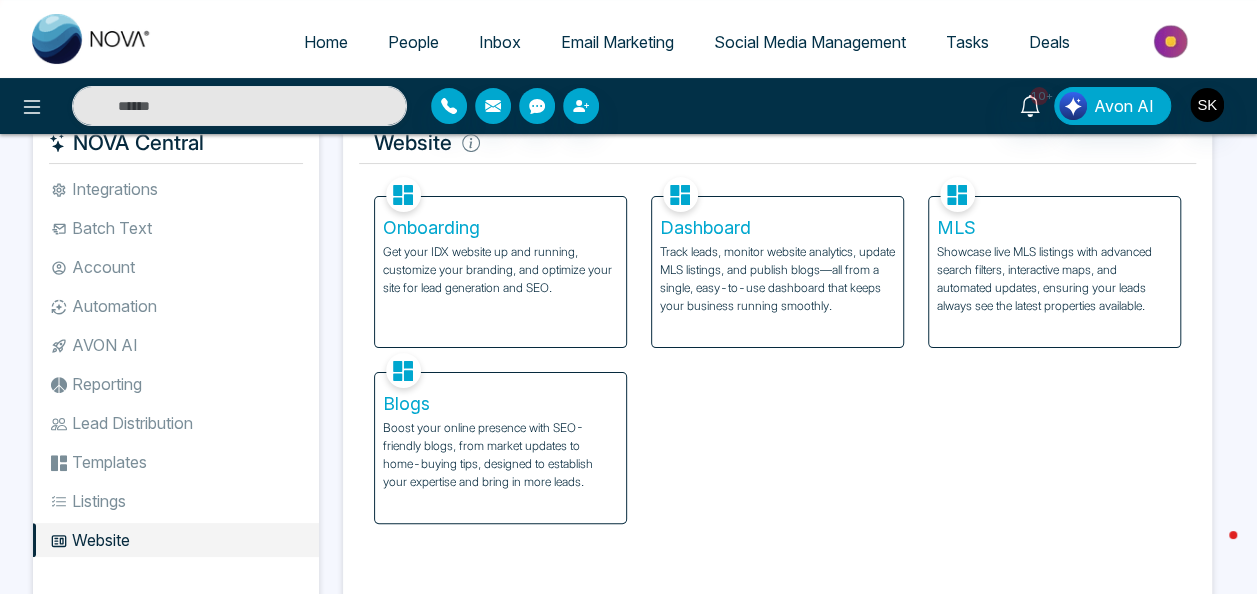 click on "Onboarding Get your IDX website up and running, customize your branding, and optimize your site for lead generation and SEO. Dashboard Track leads, monitor website analytics, update MLS listings, and publish blogs—all from a single, easy-to-use dashboard that keeps your business running smoothly. MLS Showcase live MLS listings with advanced search filters, interactive maps, and automated updates, ensuring your leads always see the latest properties available. Blogs Boost your online presence with SEO-friendly blogs, from market updates to home-buying tips, designed to establish your expertise and bring in more leads." at bounding box center [777, 348] 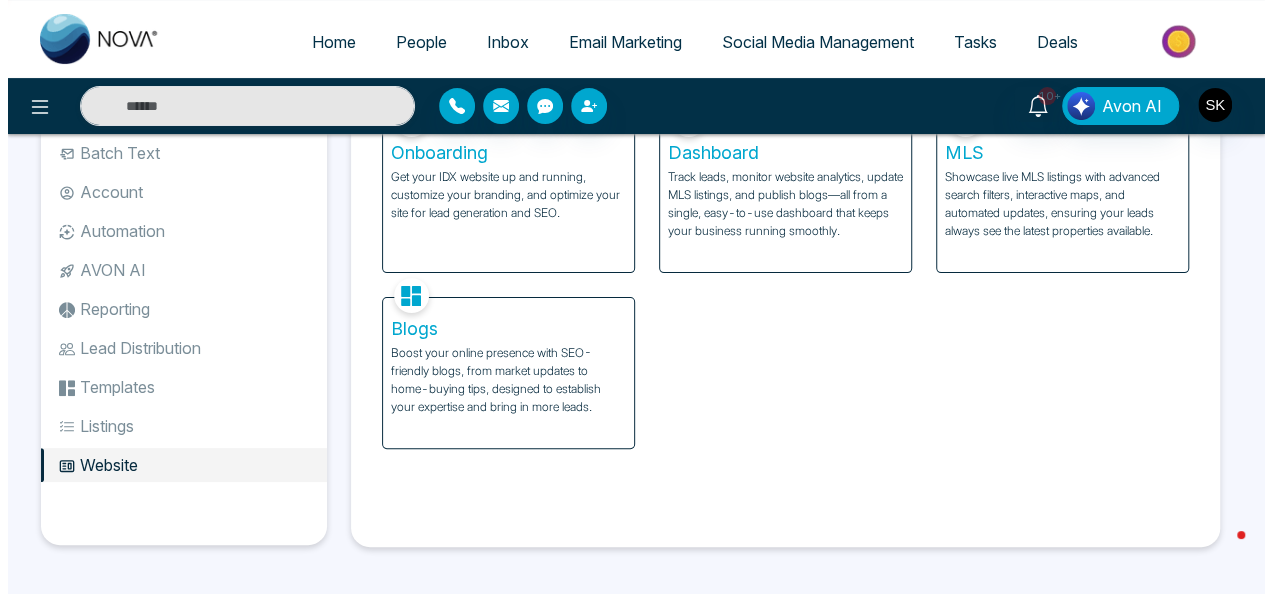 scroll, scrollTop: 0, scrollLeft: 0, axis: both 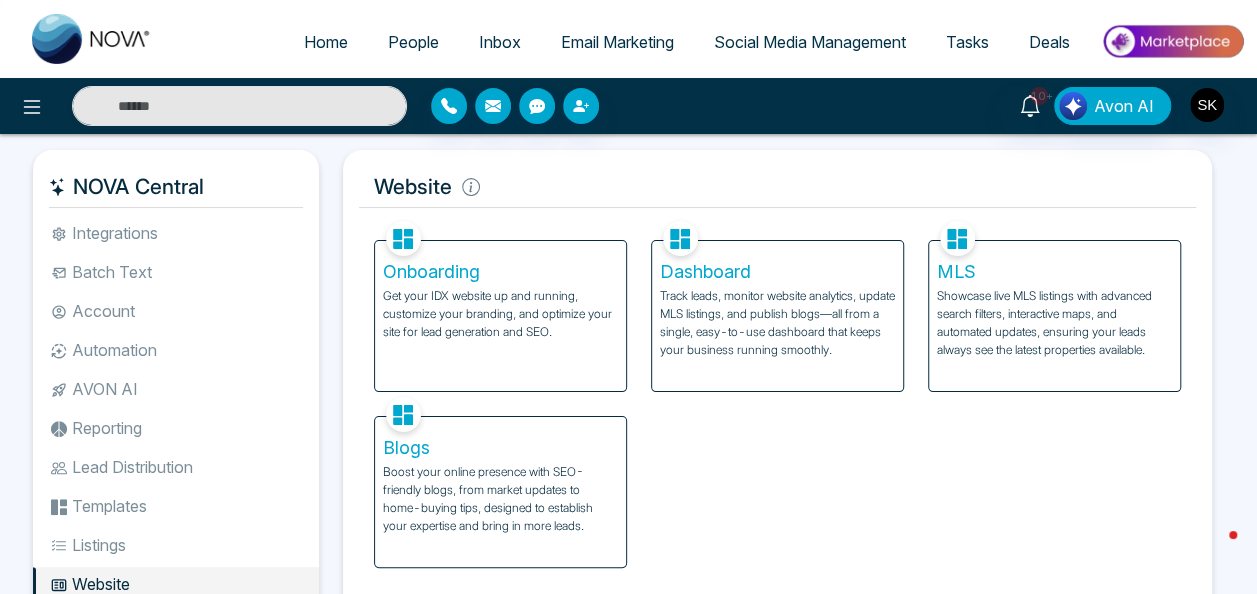 click on "Account" at bounding box center (176, 311) 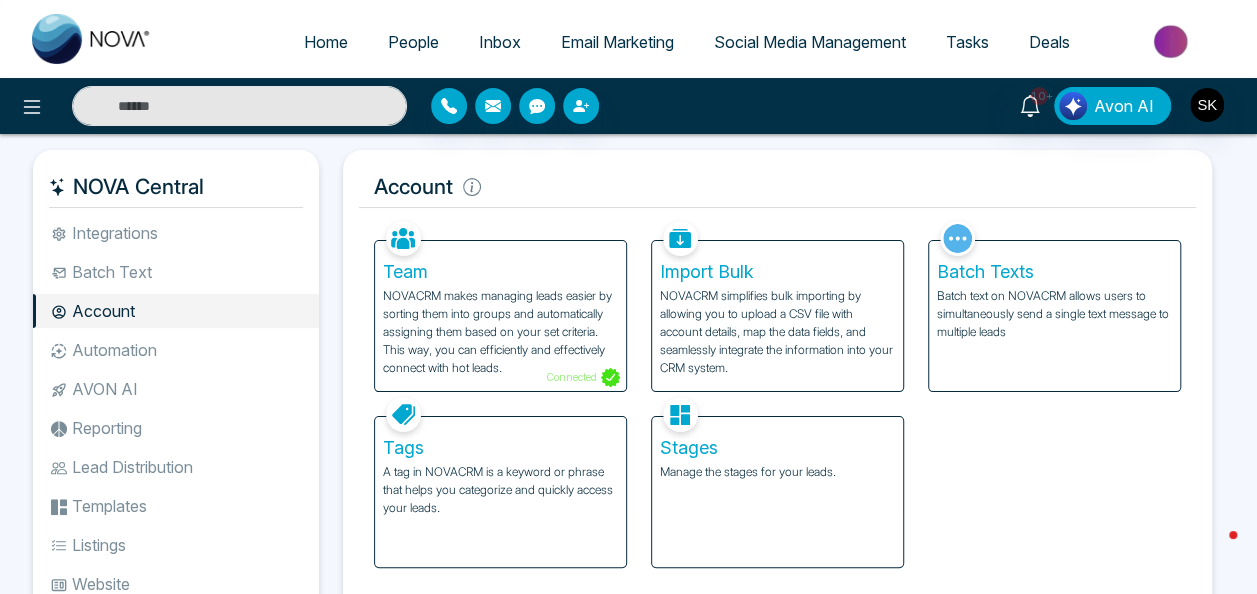 click on "Home" at bounding box center (326, 42) 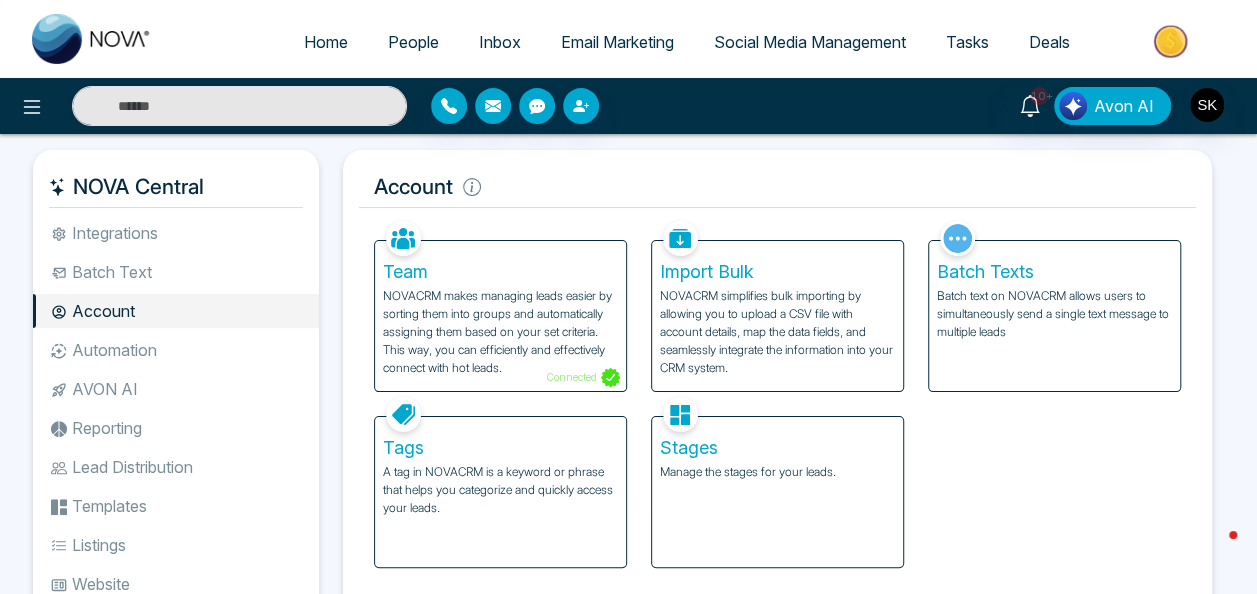 select on "*" 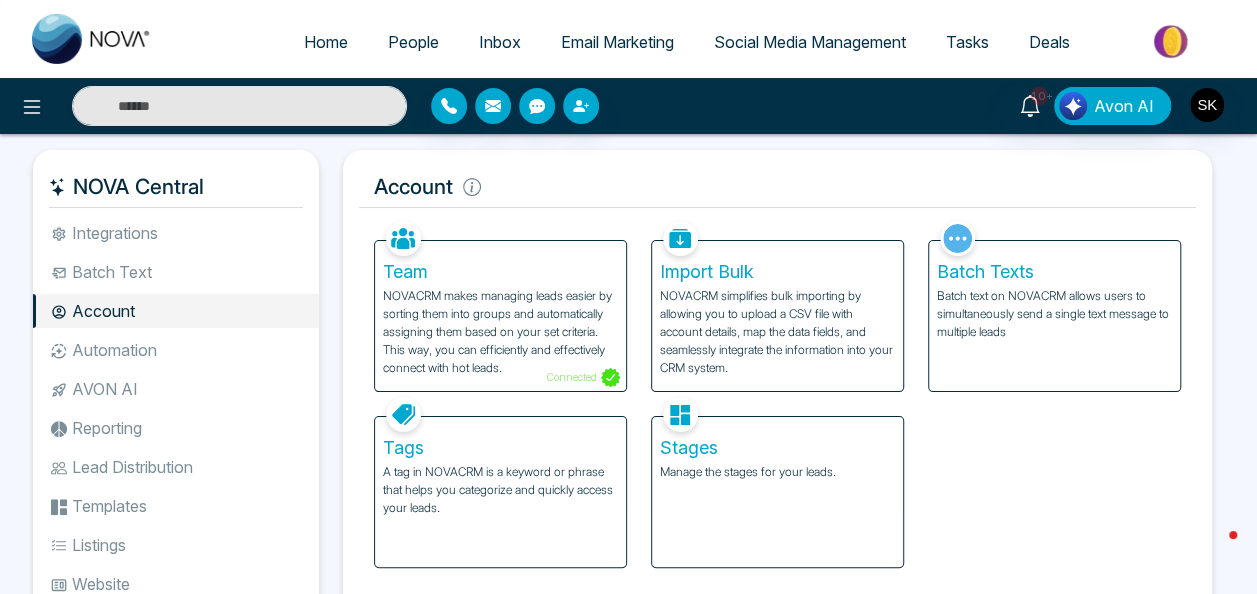 select on "*" 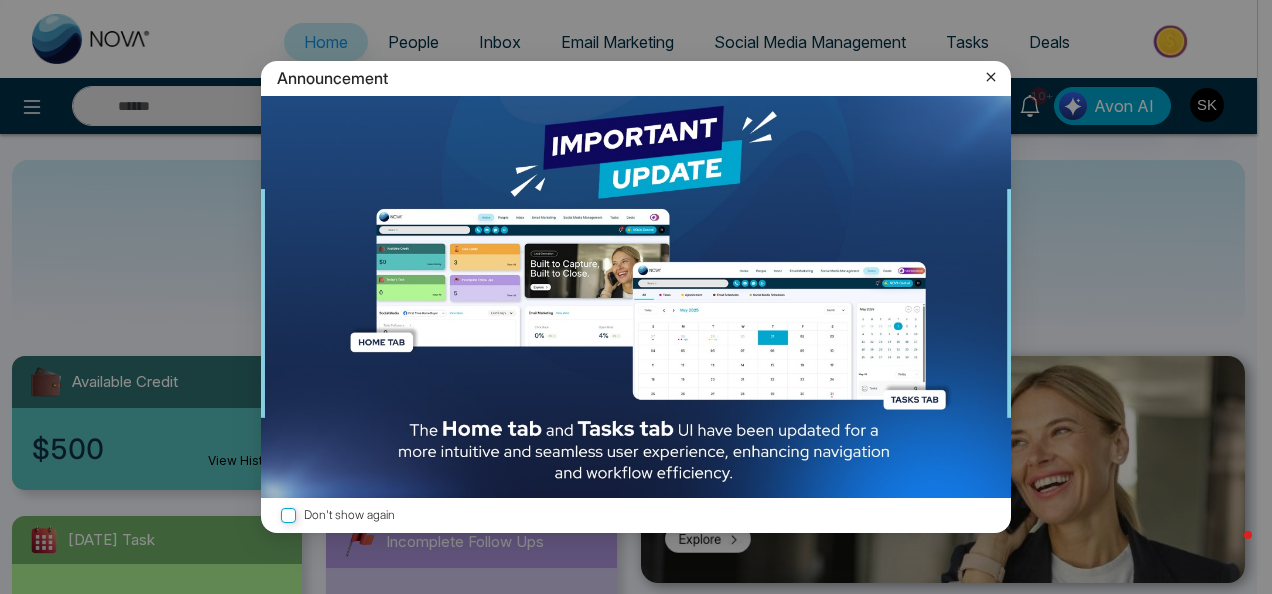 click 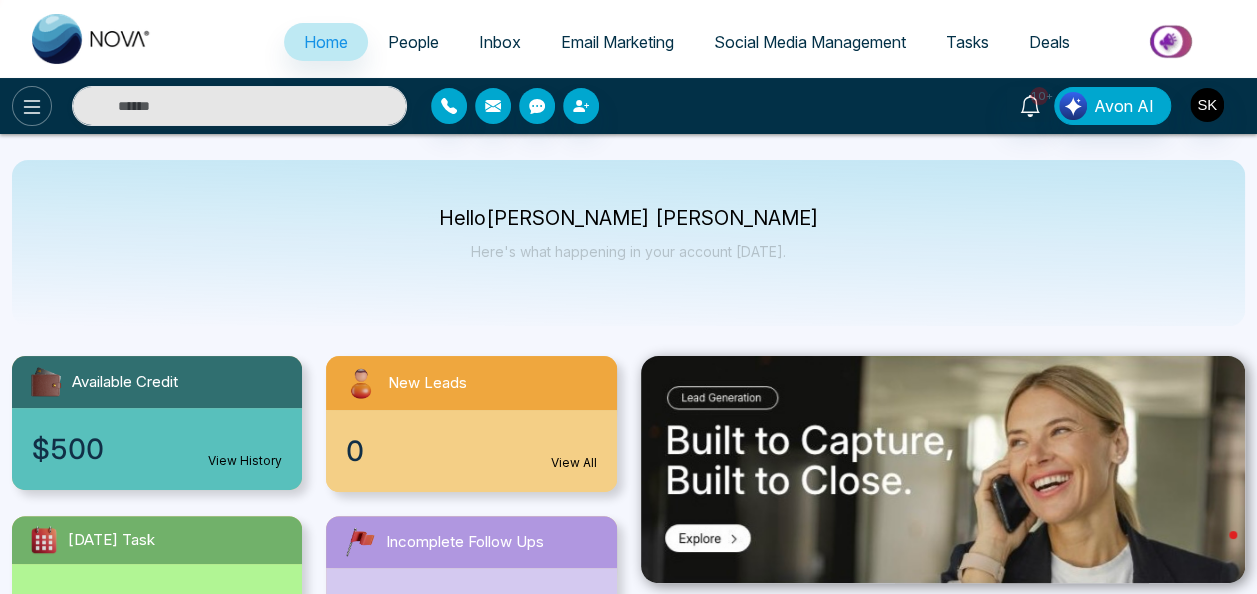 click 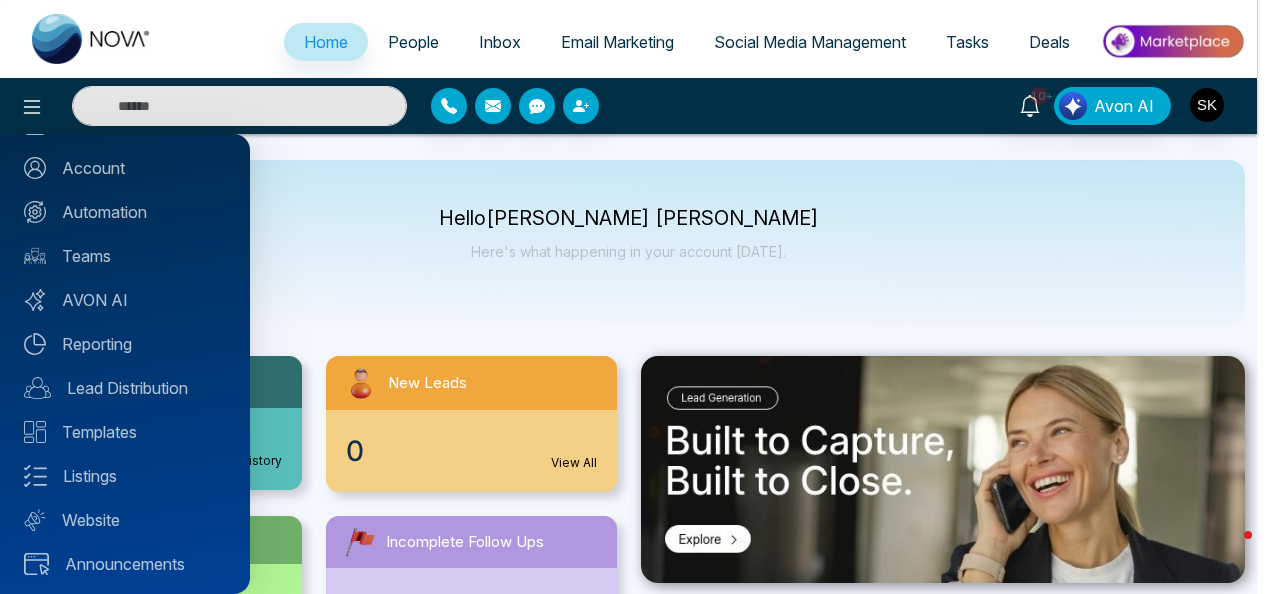 scroll, scrollTop: 215, scrollLeft: 0, axis: vertical 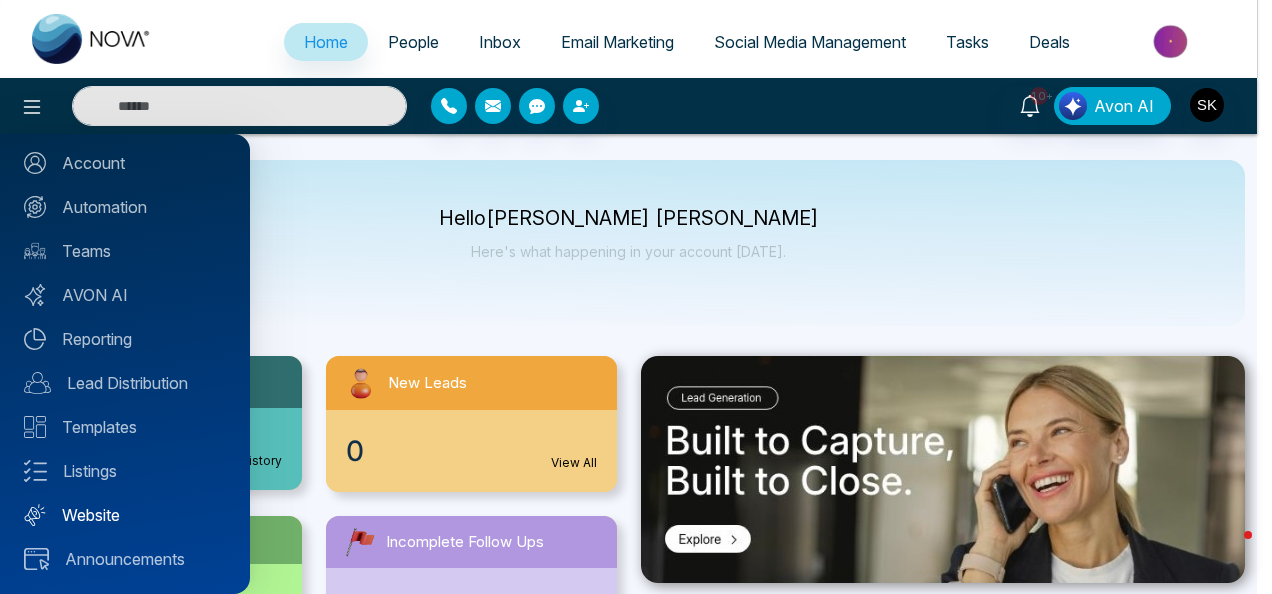 click on "Website" at bounding box center [125, 515] 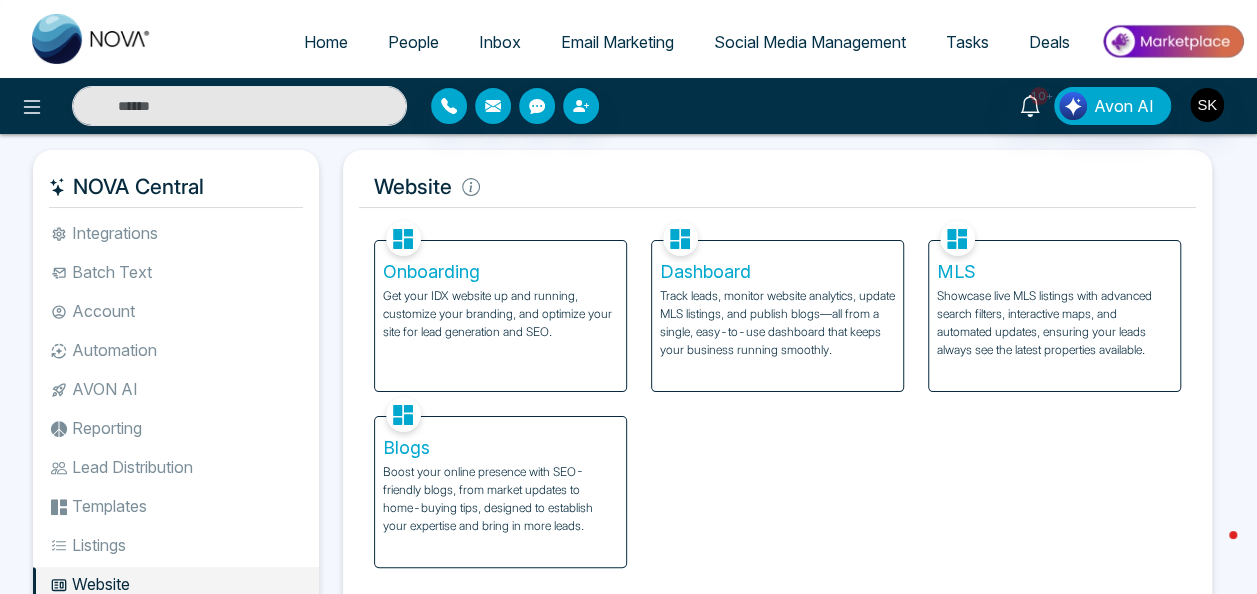 click on "Integrations" at bounding box center [176, 233] 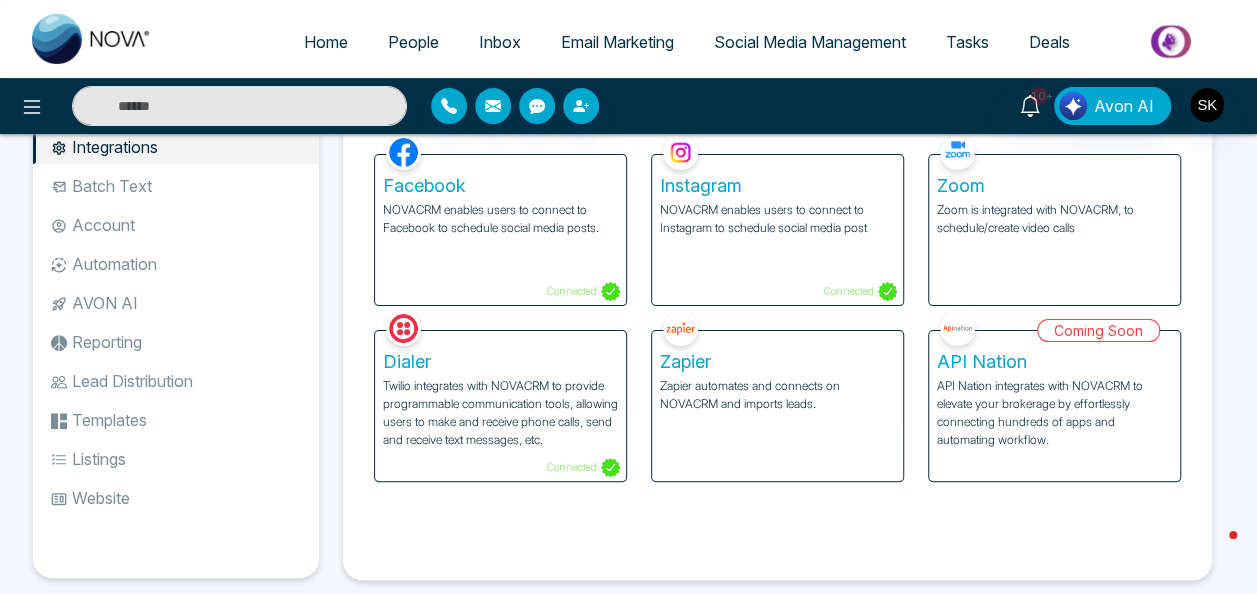scroll, scrollTop: 119, scrollLeft: 0, axis: vertical 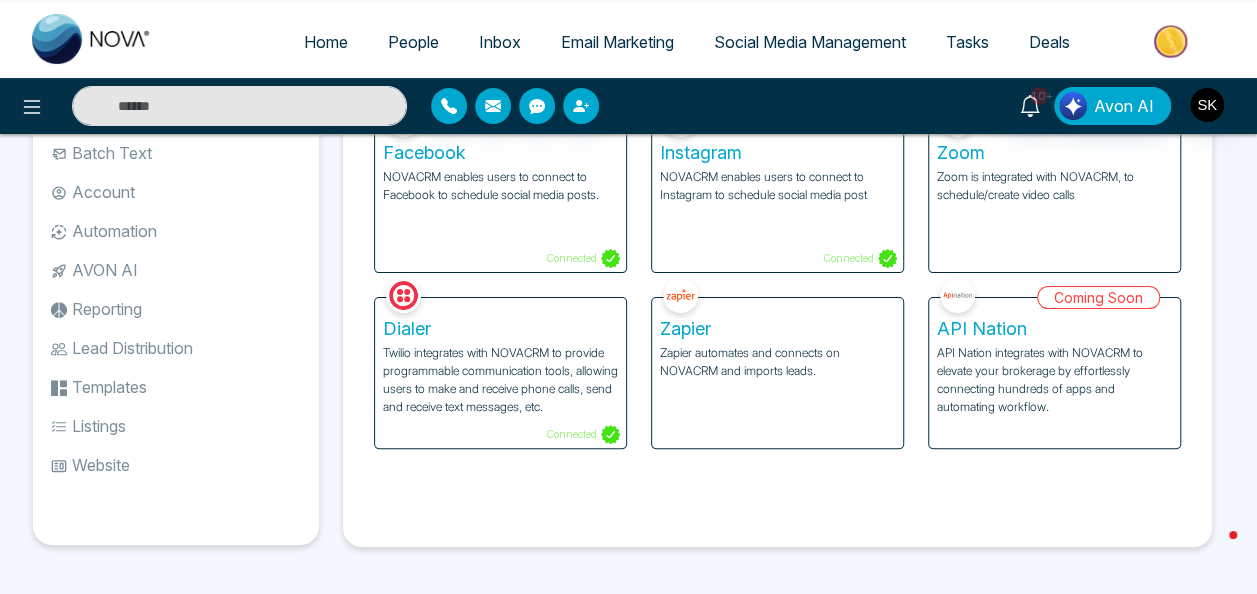 click on "Website" at bounding box center (176, 465) 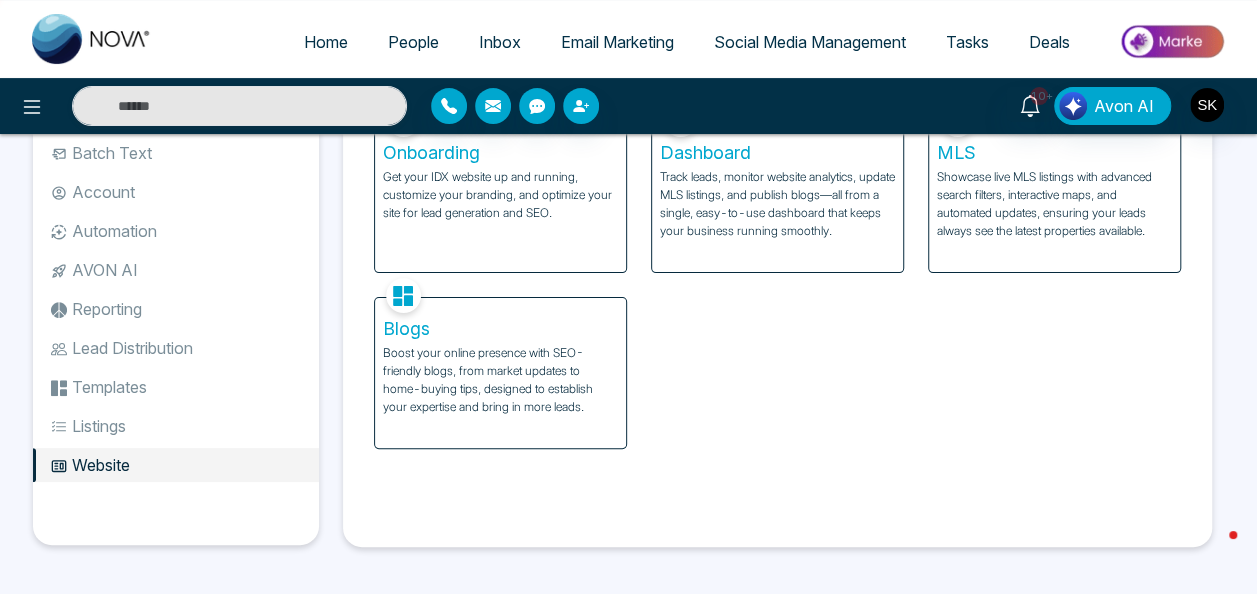 scroll, scrollTop: 0, scrollLeft: 0, axis: both 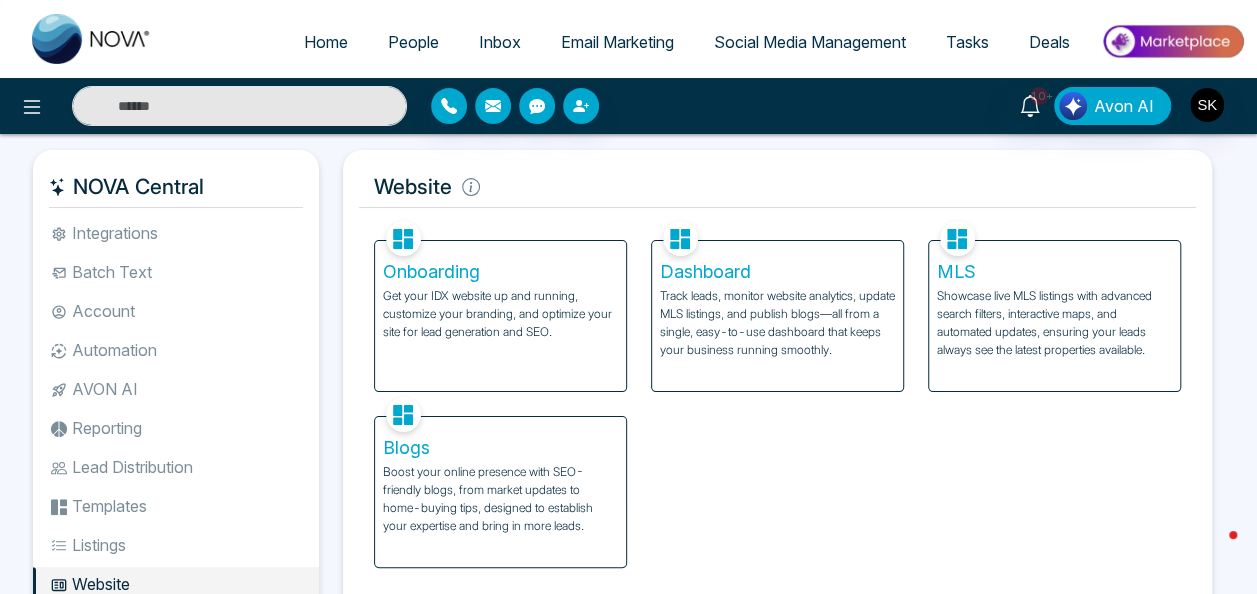 click on "NOVA Central   Integrations   Batch Text   Account   Automation   AVON AI   Reporting   Lead Distribution   Templates   Listings   Website Website Facebook NOVACRM enables users to connect to Facebook to schedule social media  posts. Connected Instagram NOVACRM enables users to connect to Instagram to schedule social media post Connected Zoom Zoom is integrated with NOVACRM, to schedule/create video calls Dialer Twilio integrates with NOVACRM to provide programmable communication tools, allowing users to make and receive phone calls, send and receive text messages, etc. Connected Zapier Zapier automates and connects on NOVACRM and imports leads. Coming Soon API Nation API Nation integrates with NOVACRM to elevate your brokerage by effortlessly connecting hundreds of apps and automating workflow. Campaigns Batch text on NOVA allows users to simultaneously send a single text message to multiple leads Text Templates Team Connected Import Bulk Batch Texts Tags Stages Manage the stages for your leads. Automations" at bounding box center [628, 424] 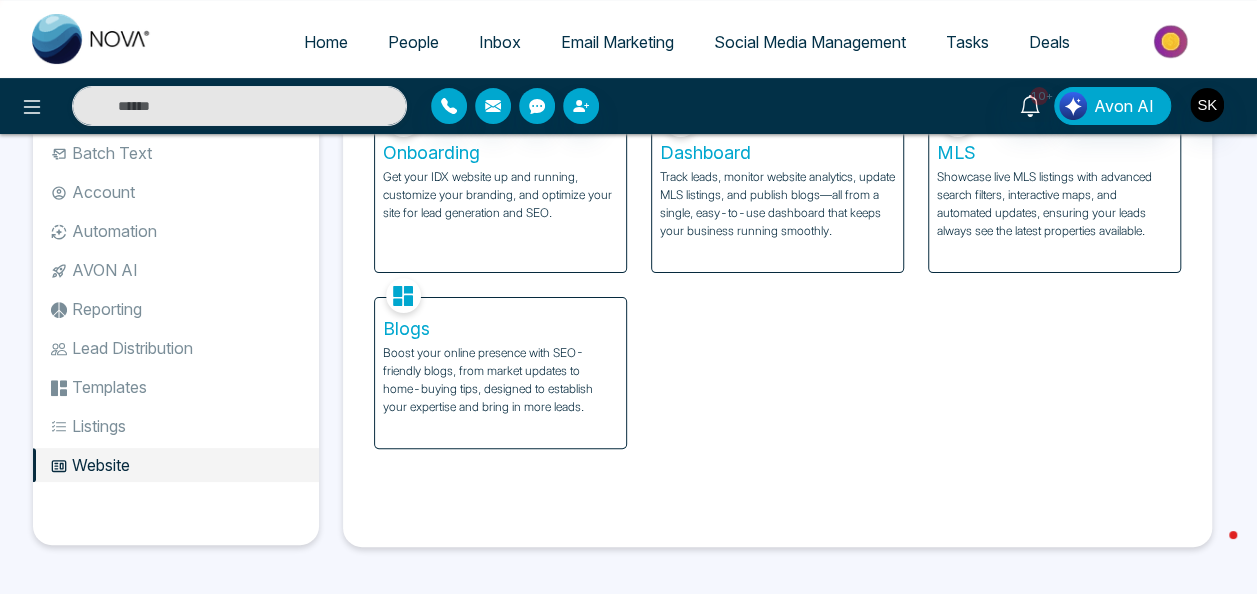 scroll, scrollTop: 117, scrollLeft: 0, axis: vertical 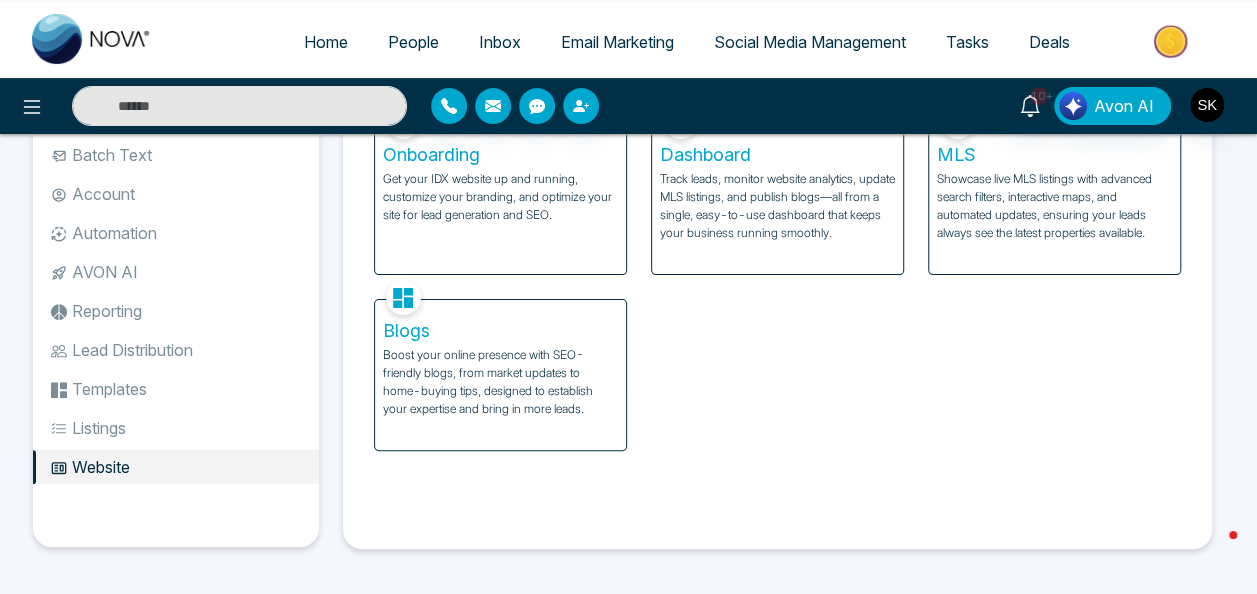 click on "Onboarding Get your IDX website up and running, customize your branding, and optimize your site for lead generation and SEO. Dashboard Track leads, monitor website analytics, update MLS listings, and publish blogs—all from a single, easy-to-use dashboard that keeps your business running smoothly. MLS Showcase live MLS listings with advanced search filters, interactive maps, and automated updates, ensuring your leads always see the latest properties available. Blogs Boost your online presence with SEO-friendly blogs, from market updates to home-buying tips, designed to establish your expertise and bring in more leads." at bounding box center [777, 275] 